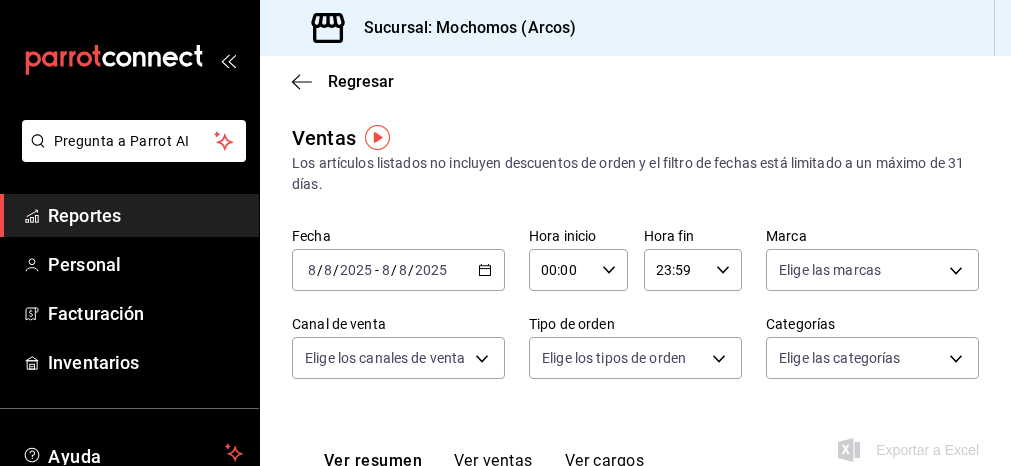 scroll, scrollTop: 0, scrollLeft: 0, axis: both 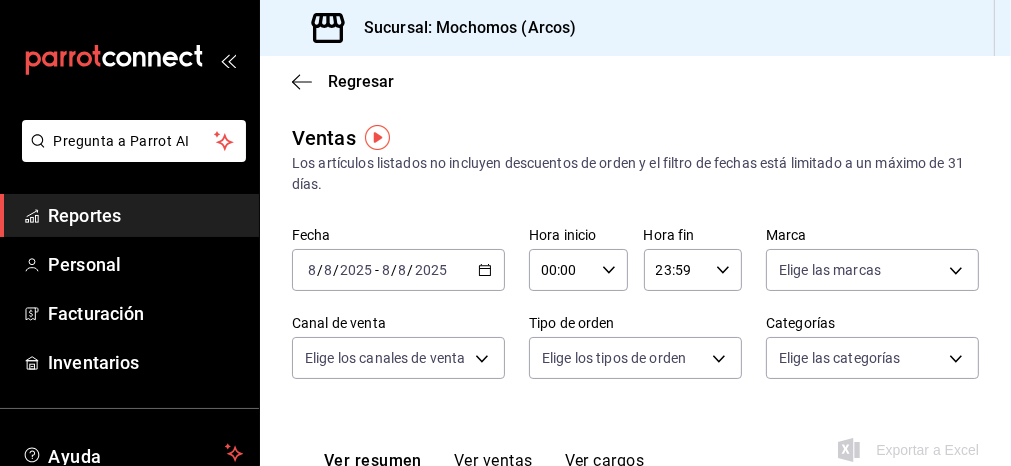 click 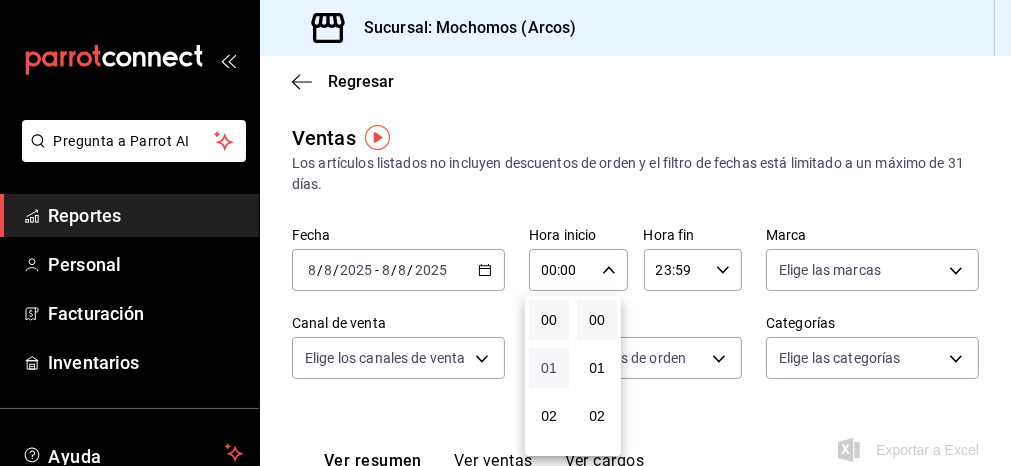 click on "01" at bounding box center (549, 368) 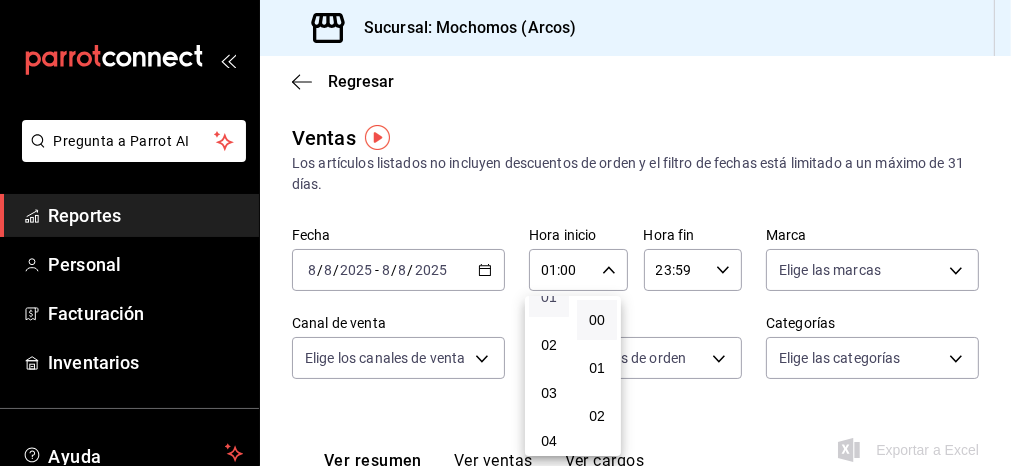 scroll, scrollTop: 107, scrollLeft: 0, axis: vertical 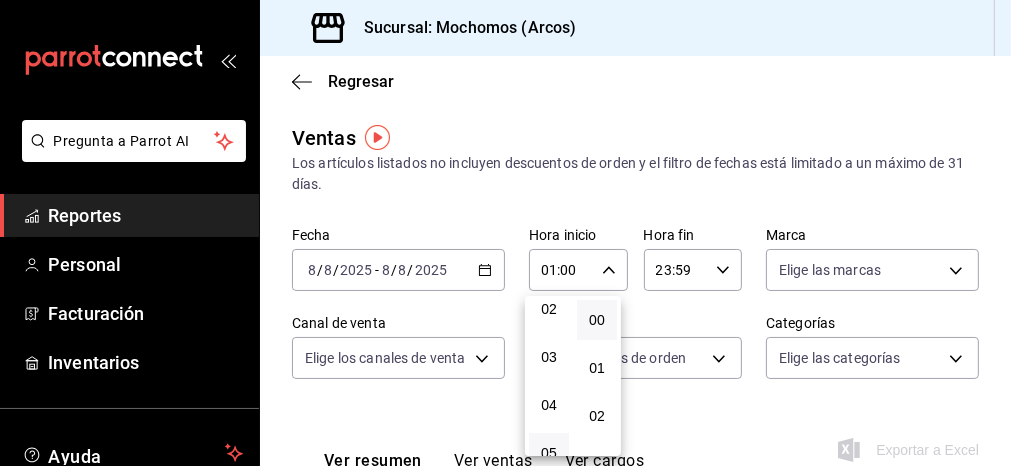 click on "05" at bounding box center [549, 453] 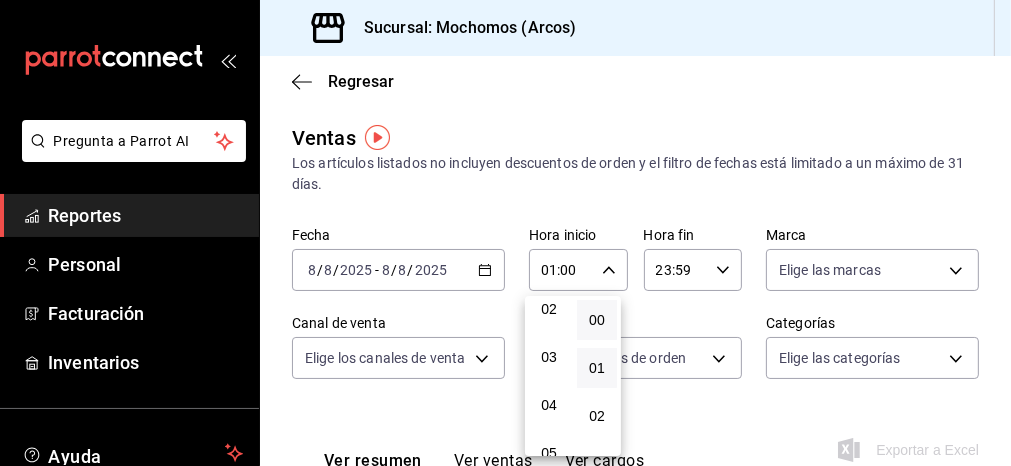 type on "05:00" 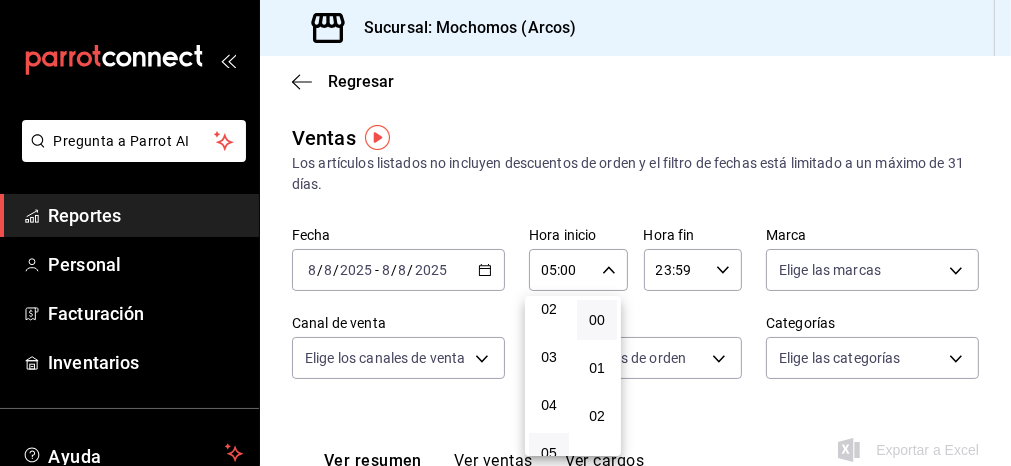 click at bounding box center (505, 233) 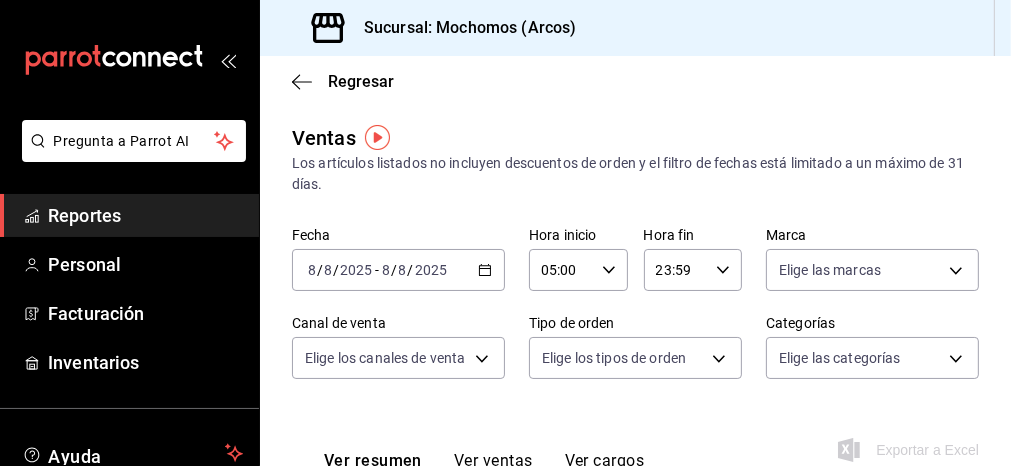 click 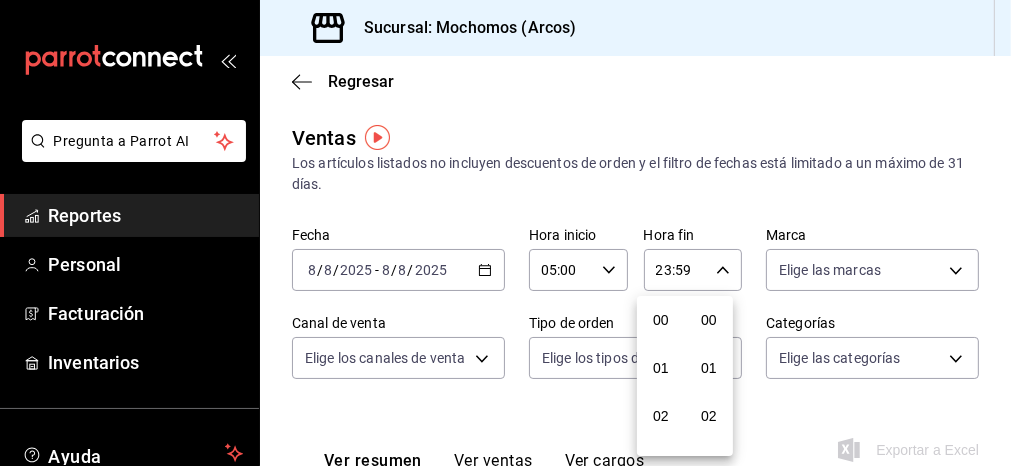 scroll, scrollTop: 1000, scrollLeft: 0, axis: vertical 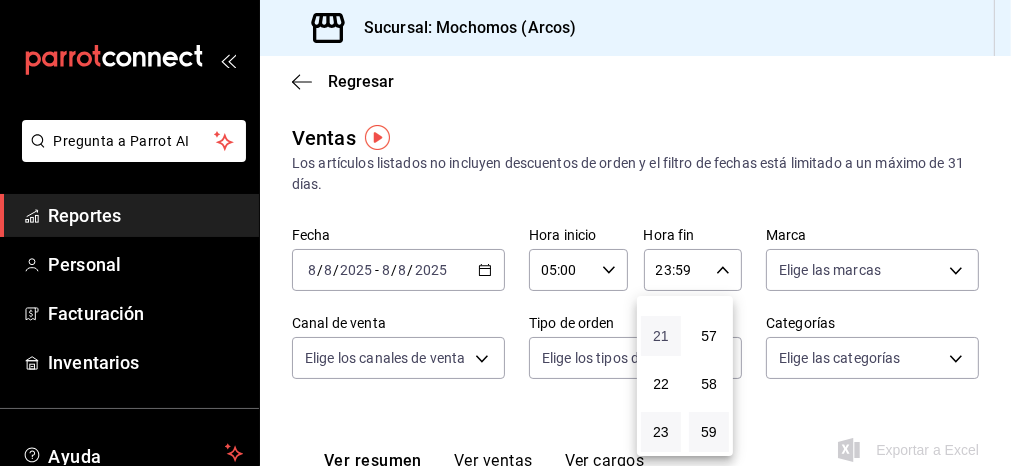 click on "21" at bounding box center [661, 336] 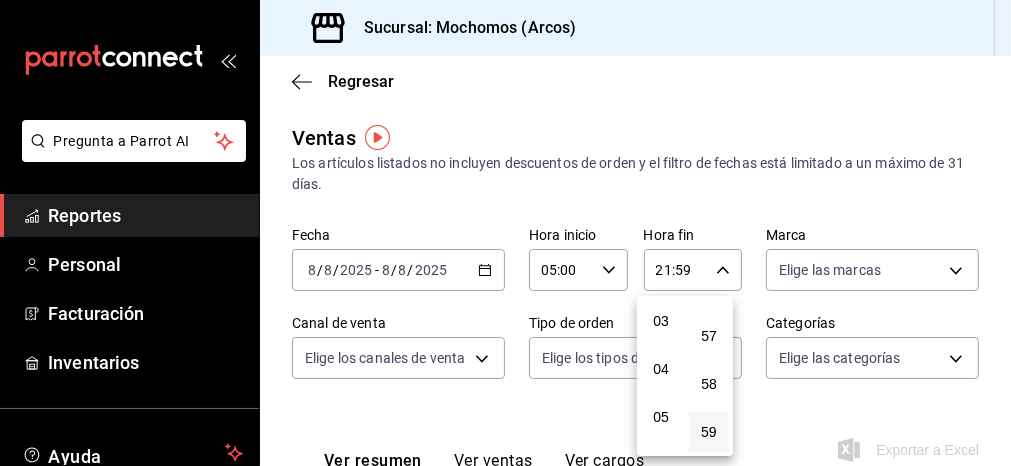 scroll, scrollTop: 178, scrollLeft: 0, axis: vertical 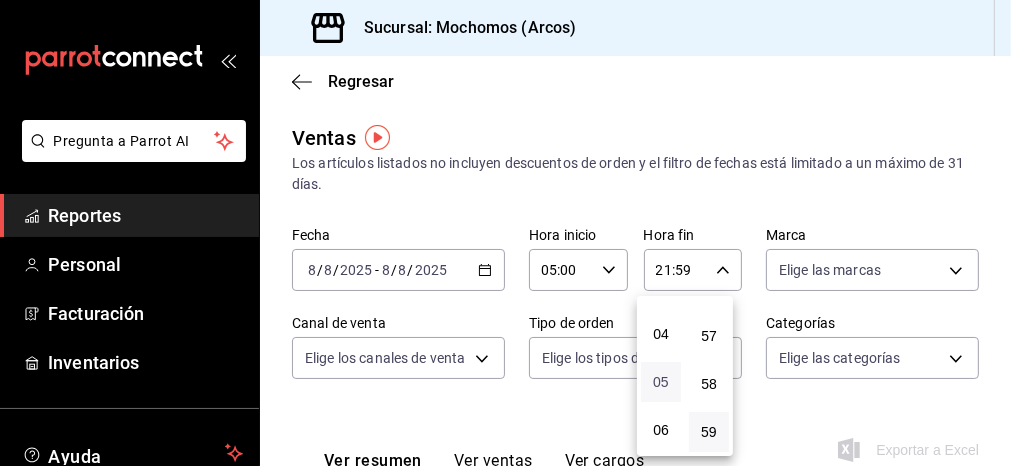 click on "05" at bounding box center (661, 382) 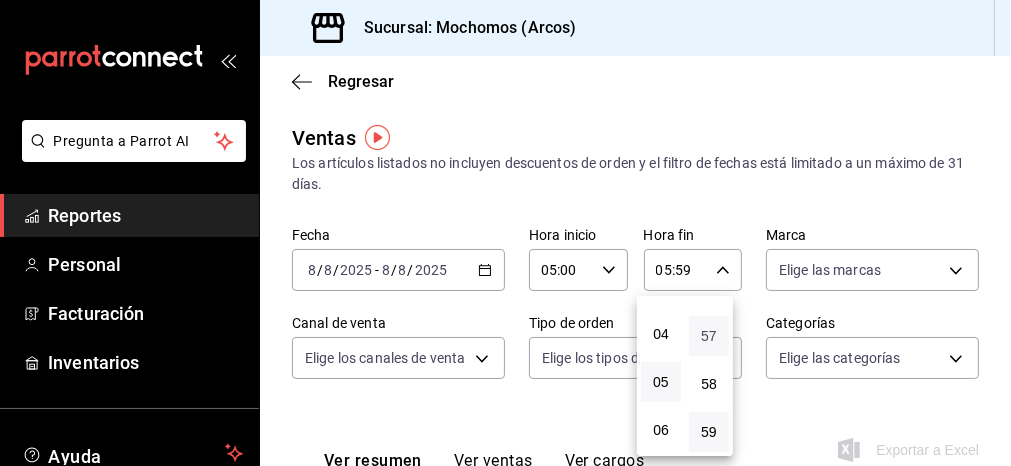 click on "57" at bounding box center (709, 336) 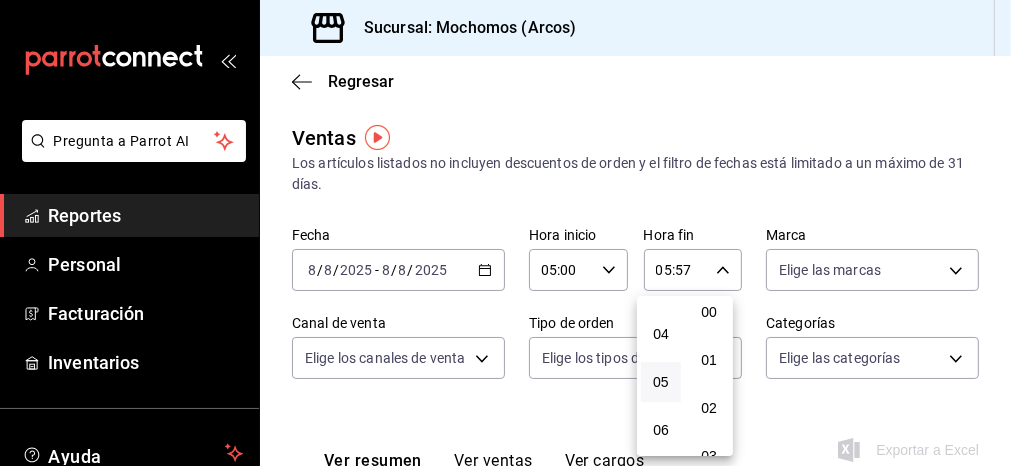 scroll, scrollTop: 0, scrollLeft: 0, axis: both 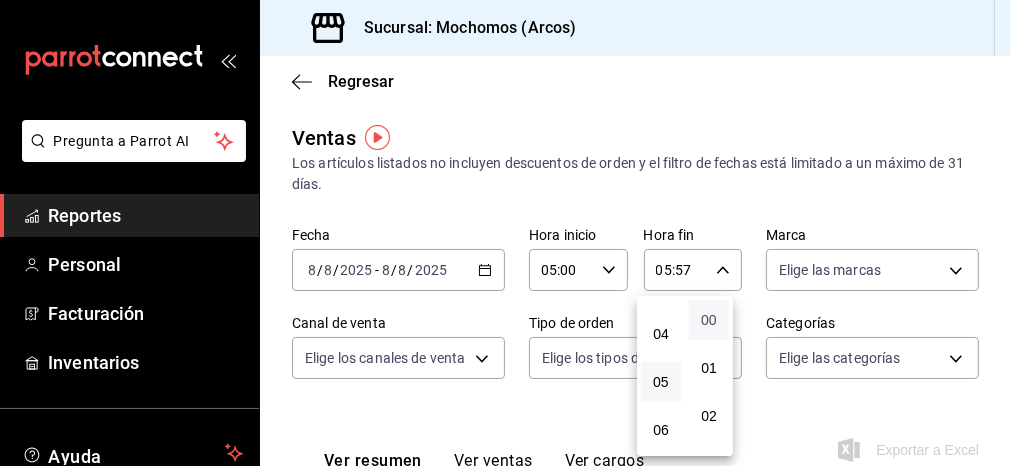 click on "00" at bounding box center [709, 320] 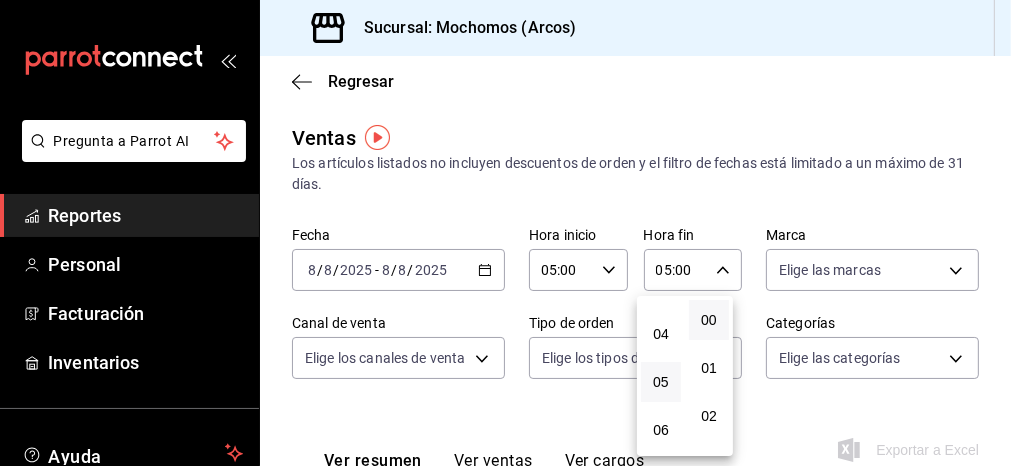 click at bounding box center [505, 233] 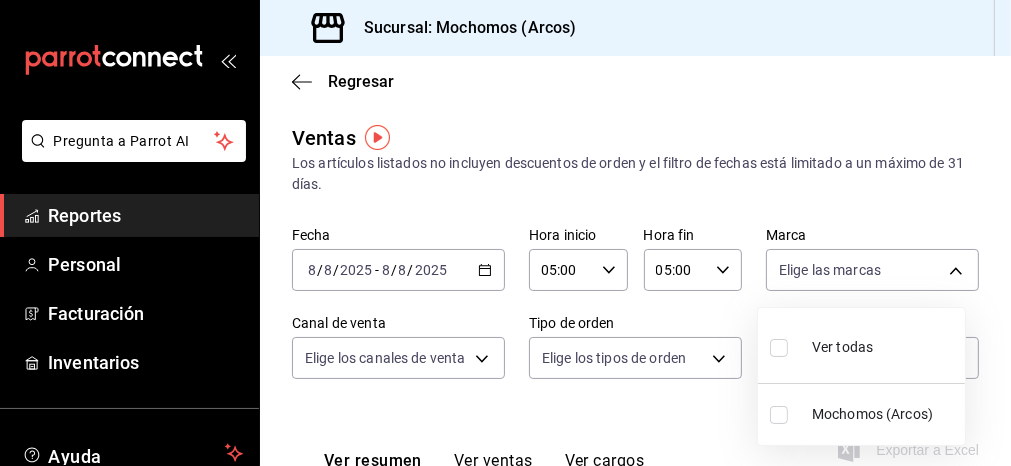 click on "Pregunta a Parrot AI Reportes   Personal   Facturación   Inventarios   Ayuda Recomienda Parrot   Mochomos Arcos   Sugerir nueva función   Sucursal: Mochomos (Arcos) Regresar Ventas Los artículos listados no incluyen descuentos de orden y el filtro de fechas está limitado a un máximo de 31 días. Fecha [DATE] [DATE] - [DATE] [DATE] Hora inicio [TIME] Hora inicio Hora fin [TIME] Hora fin Marca Elige las marcas Canal de venta Elige los canales de venta Tipo de orden Elige los tipos de orden Categorías Elige las categorías Ver resumen Ver ventas Ver cargos Exportar a Excel Resumen Total artículos + $[MONEY] Cargos por servicio + $[MONEY] Venta bruta = $[MONEY] Descuentos totales - $[MONEY] Certificados de regalo - $[MONEY] Venta total = $[MONEY] Impuestos - $[MONEY] Venta neta = $[MONEY] Pregunta a Parrot AI Reportes   Personal   Facturación   Inventarios   Ayuda Recomienda Parrot   Mochomos Arcos   Sugerir nueva función   GANA 1 MES GRATIS EN TU SUSCRIPCIÓN AQUÍ Ver video tutorial Ir a video ([PHONE])" at bounding box center [505, 233] 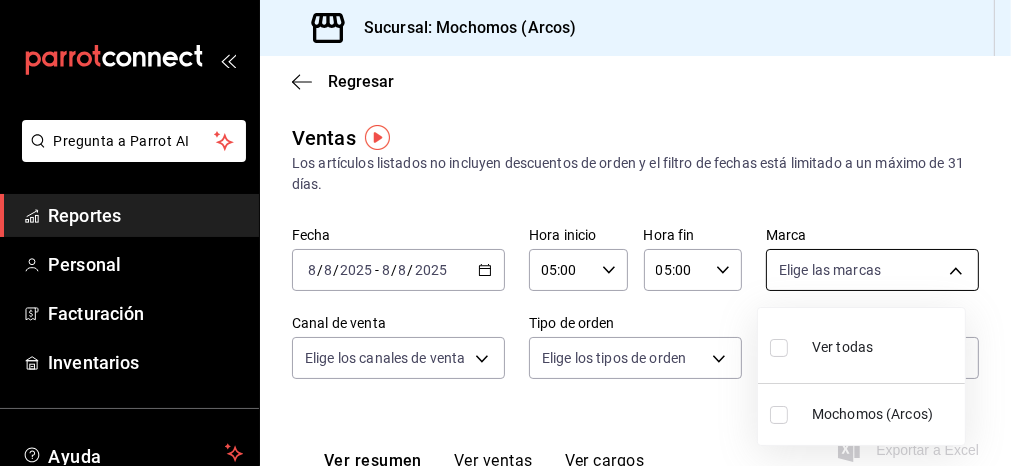 click on "Pregunta a Parrot AI Reportes   Personal   Facturación   Inventarios   Ayuda Recomienda Parrot   Mochomos Arcos   Sugerir nueva función   Sucursal: Mochomos (Arcos) Regresar Ventas Los artículos listados no incluyen descuentos de orden y el filtro de fechas está limitado a un máximo de 31 días. Fecha [DATE] [DATE] - [DATE] [DATE] Hora inicio [TIME] Hora inicio Hora fin [TIME] Hora fin Marca Elige las marcas Canal de venta Elige los canales de venta Tipo de orden Elige los tipos de orden Categorías Elige las categorías Ver resumen Ver ventas Ver cargos Exportar a Excel Resumen Total artículos + $[MONEY] Cargos por servicio + $[MONEY] Venta bruta = $[MONEY] Descuentos totales - $[MONEY] Certificados de regalo - $[MONEY] Venta total = $[MONEY] Impuestos - $[MONEY] Venta neta = $[MONEY] Pregunta a Parrot AI Reportes   Personal   Facturación   Inventarios   Ayuda Recomienda Parrot   Mochomos Arcos   Sugerir nueva función   GANA 1 MES GRATIS EN TU SUSCRIPCIÓN AQUÍ Ver video tutorial Ir a video ([PHONE])" at bounding box center (505, 233) 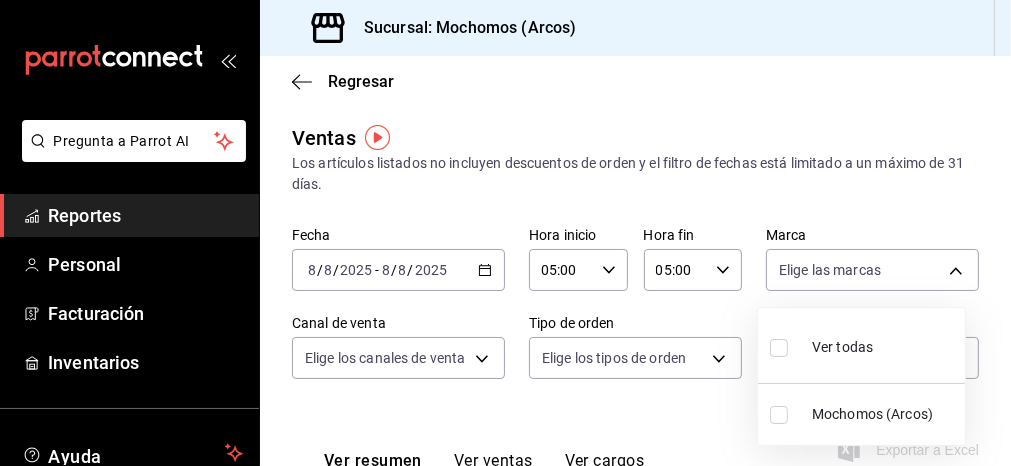 click on "Ver todas" at bounding box center [842, 347] 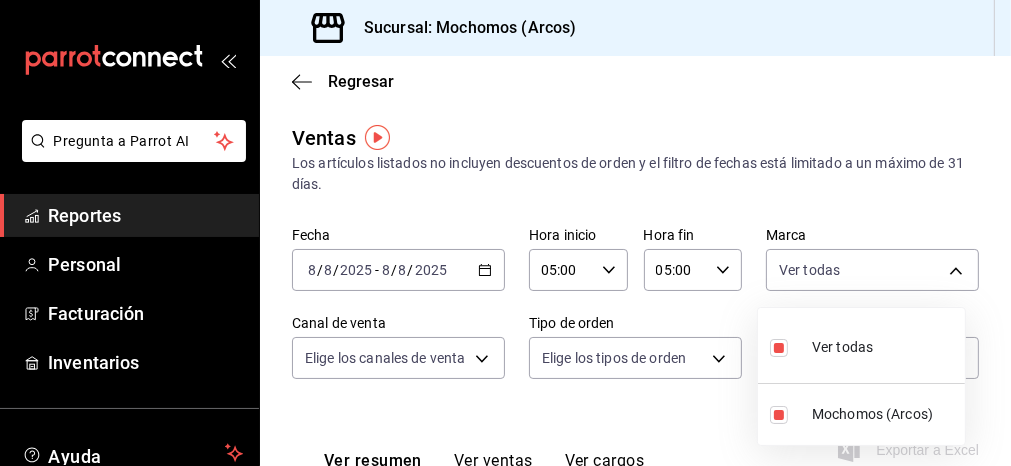 click at bounding box center [505, 233] 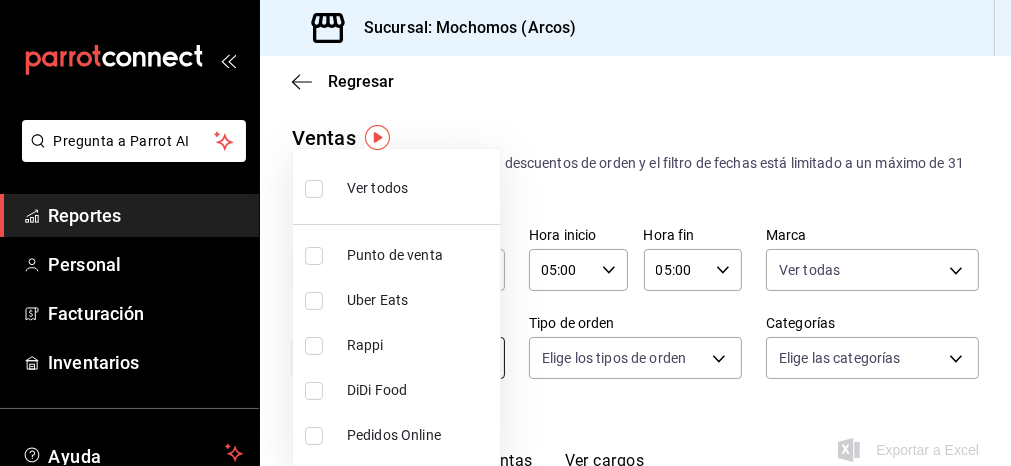 click on "Pregunta a Parrot AI Reportes   Personal   Facturación   Inventarios   Ayuda Recomienda Parrot   Mochomos Arcos   Sugerir nueva función   Sucursal: Mochomos (Arcos) Regresar Ventas Los artículos listados no incluyen descuentos de orden y el filtro de fechas está limitado a un máximo de 31 días. Fecha [DATE] [DATE] - [DATE] [DATE] Hora inicio [TIME] Hora inicio Hora fin [TIME] Hora fin Marca Ver todas [UUID] Canal de venta Elige los canales de venta Tipo de orden Elige los tipos de orden Categorías Elige las categorías Ver resumen Ver ventas Ver cargos Exportar a Excel Resumen Total artículos + $[MONEY] Cargos por servicio + $[MONEY] Venta bruta = $[MONEY] Descuentos totales - $[MONEY] Certificados de regalo - $[MONEY] Venta total = $[MONEY] Impuestos - $[MONEY] Venta neta = $[MONEY] Pregunta a Parrot AI Reportes   Personal   Facturación   Inventarios   Ayuda Recomienda Parrot   Mochomos Arcos   Sugerir nueva función   GANA 1 MES GRATIS EN TU SUSCRIPCIÓN AQUÍ Ir a video" at bounding box center (505, 233) 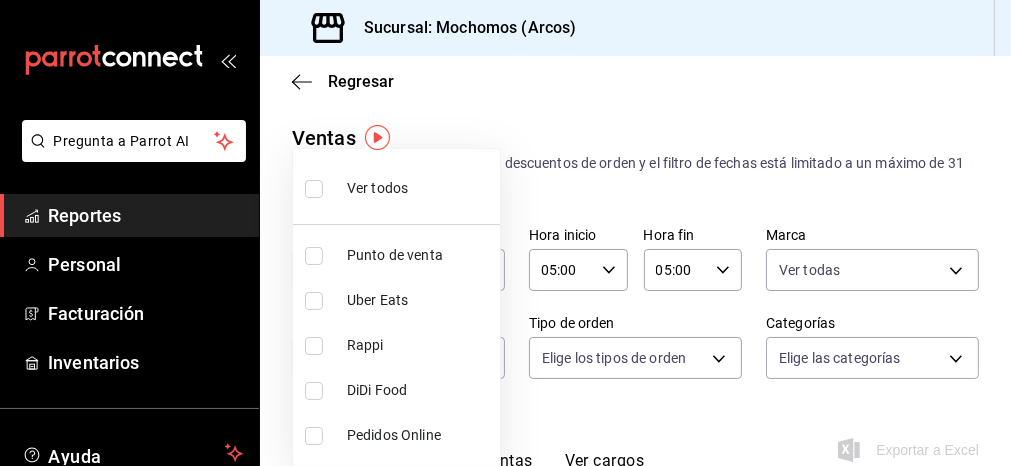 click on "Ver todos" at bounding box center [377, 188] 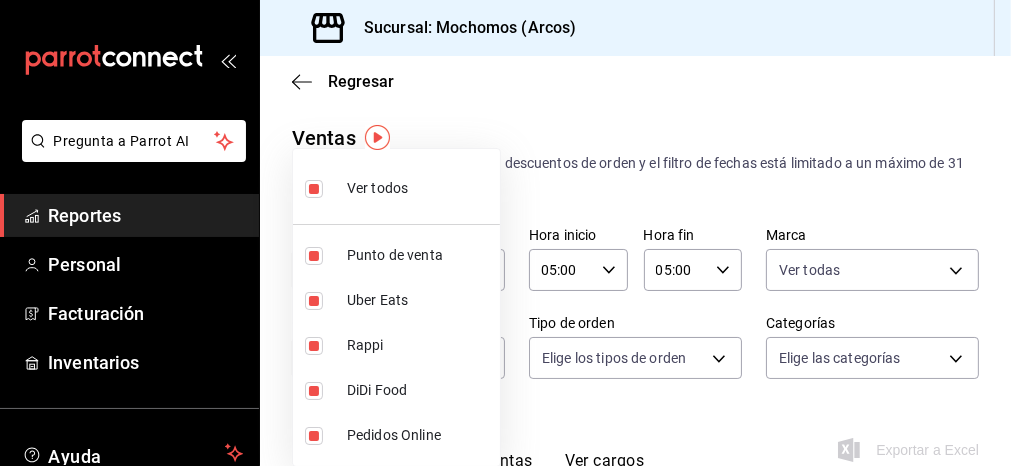click at bounding box center [505, 233] 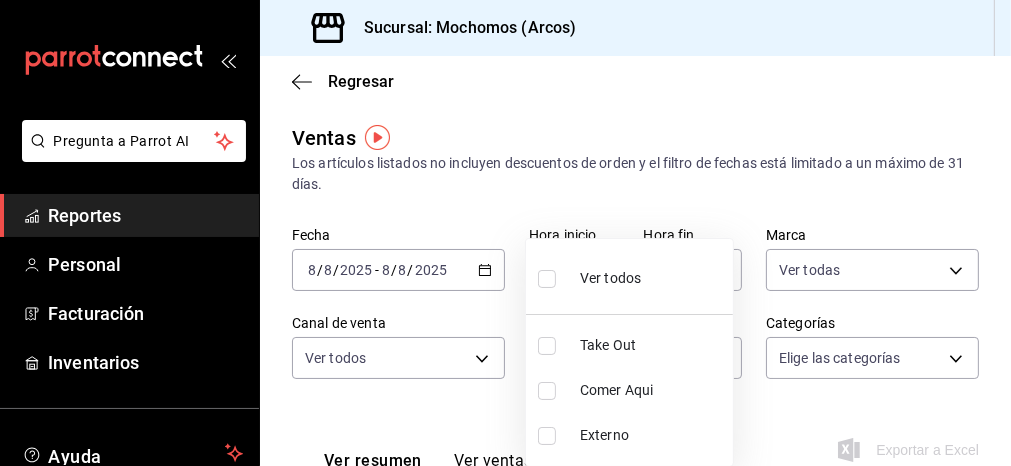 click on "Pregunta a Parrot AI Reportes   Personal   Facturación   Inventarios   Ayuda Recomienda Parrot   Mochomos Arcos   Sugerir nueva función   Sucursal: Mochomos (Arcos) Regresar Ventas Los artículos listados no incluyen descuentos de orden y el filtro de fechas está limitado a un máximo de 31 días. Fecha [DATE] [DATE] - [DATE] [DATE] Hora inicio [TIME] Hora inicio Hora fin [TIME] Hora fin Marca Ver todas [UUID] Canal de venta Ver todos PARROT,UBER_EATS,RAPPI,DIDI_FOOD,ONLINE Tipo de orden Elige los tipos de orden Categorías Elige las categorías Ver resumen Ver ventas Ver cargos Exportar a Excel Resumen Total artículos + $[MONEY] Cargos por servicio + $[MONEY] Venta bruta = $[MONEY] Descuentos totales - $[MONEY] Certificados de regalo - $[MONEY] Venta total = $[MONEY] Impuestos - $[MONEY] Venta neta = $[MONEY] Pregunta a Parrot AI Reportes   Personal   Facturación   Inventarios   Ayuda Recomienda Parrot   Mochomos Arcos   Sugerir nueva función   Ver video tutorial Ir a video" at bounding box center (505, 233) 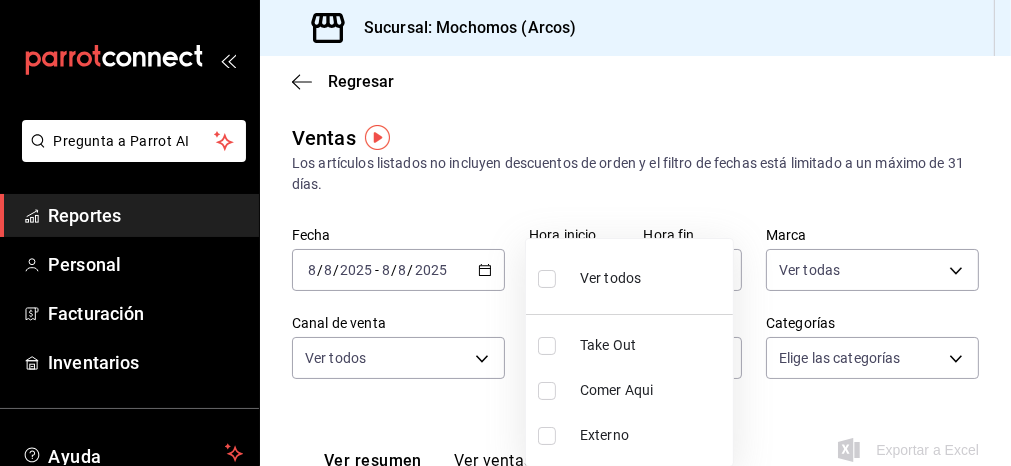 click on "Ver todos" at bounding box center [629, 276] 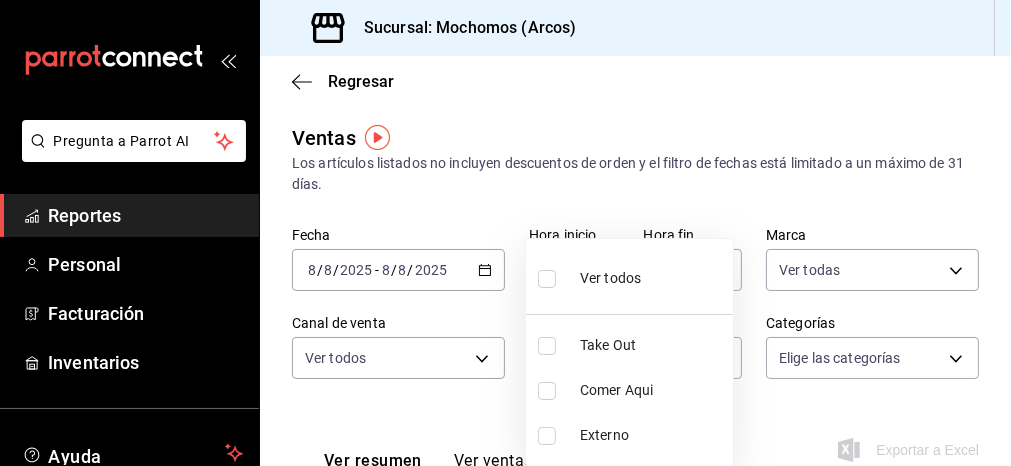 checkbox on "true" 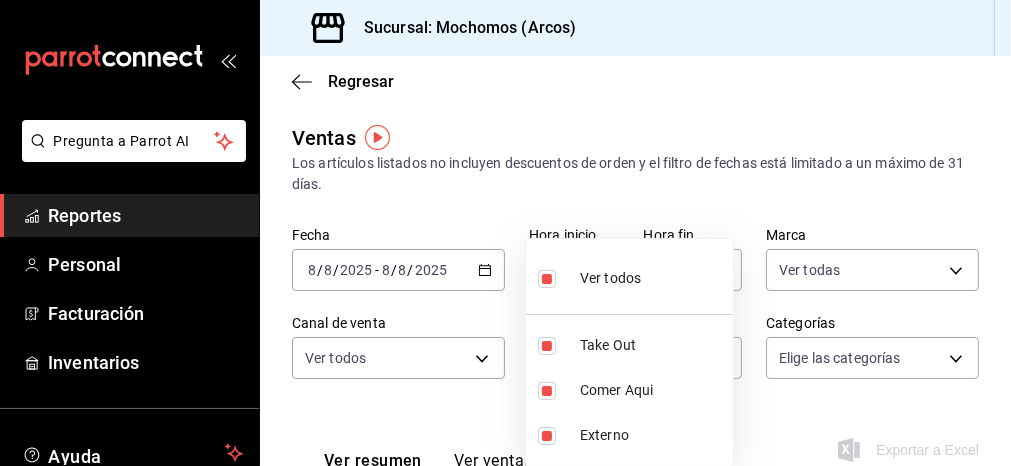 click at bounding box center (505, 233) 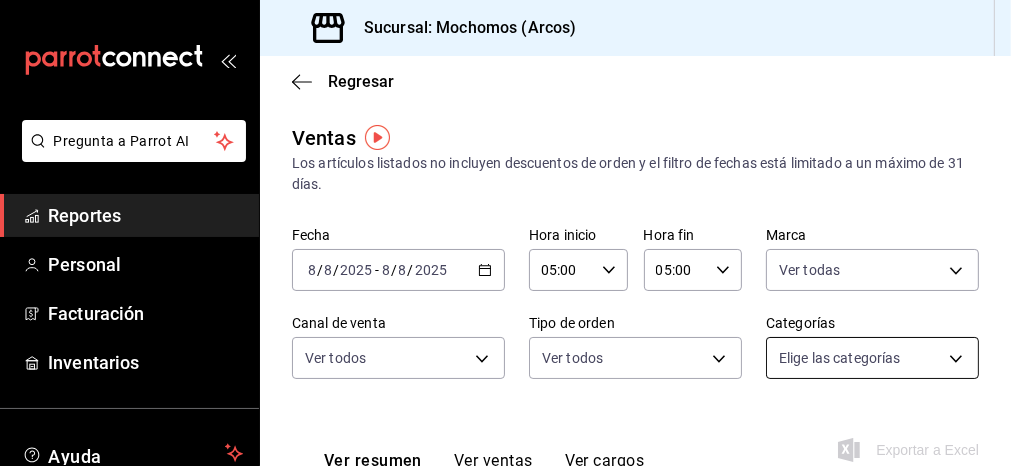 click on "Pregunta a Parrot AI Reportes   Personal   Facturación   Inventarios   Ayuda Recomienda Parrot   Mochomos Arcos   Sugerir nueva función   Sucursal: Mochomos (Arcos) Regresar Ventas Los artículos listados no incluyen descuentos de orden y el filtro de fechas está limitado a un máximo de 31 días. Fecha [DATE] [DATE] - [DATE] [DATE] Hora inicio [TIME] Hora inicio Hora fin [TIME] Hora fin Marca Ver todas [UUID] Canal de venta Ver todos PARROT,UBER_EATS,RAPPI,DIDI_FOOD,ONLINE Tipo de orden Ver todos [UUID],[UUID],[UUID] Categorías Elige las categorías Ver resumen Ver ventas Ver cargos Exportar a Excel Resumen Total artículos + $[MONEY] Cargos por servicio + $[MONEY] Venta bruta = $[MONEY] Descuentos totales - $[MONEY] Certificados de regalo - $[MONEY] Venta total = $[MONEY] Impuestos - $[MONEY] Venta neta = $[MONEY] Pregunta a Parrot AI Reportes   Personal   Facturación   Inventarios   Ayuda Recomienda Parrot" at bounding box center [505, 233] 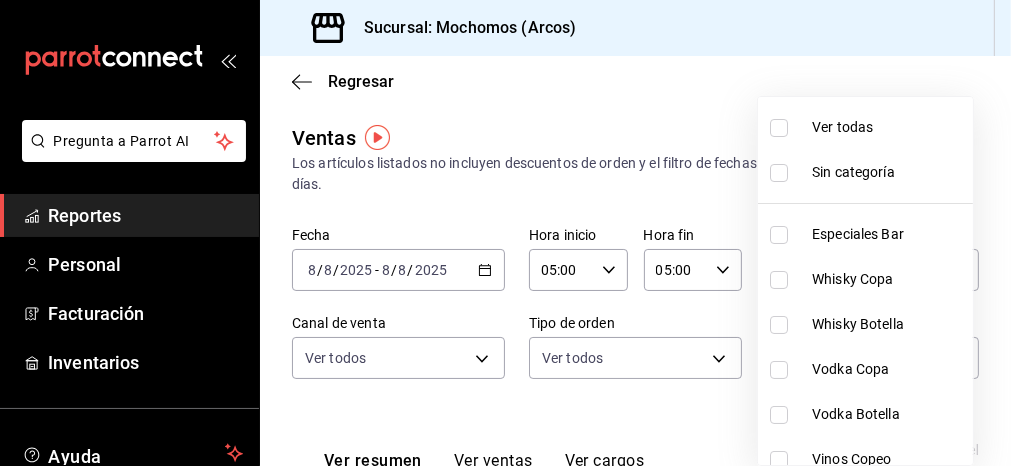 click on "Ver todas" at bounding box center (888, 127) 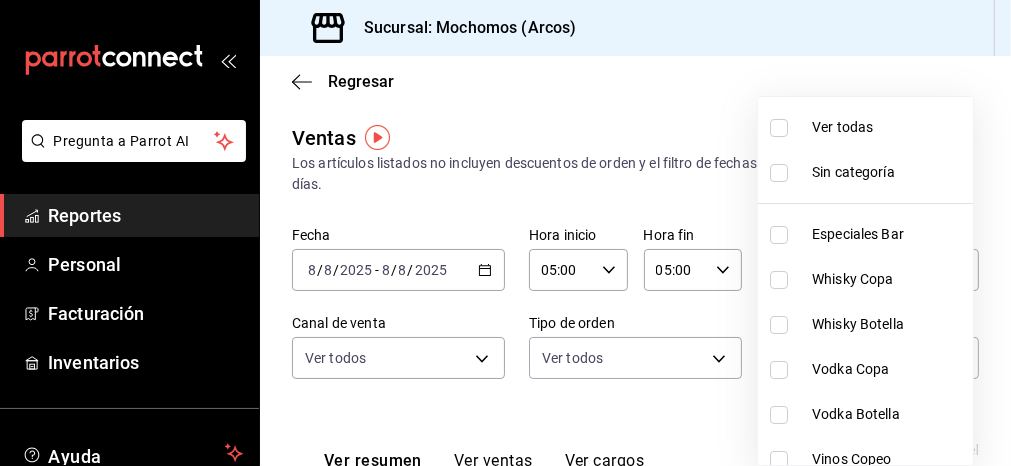checkbox on "true" 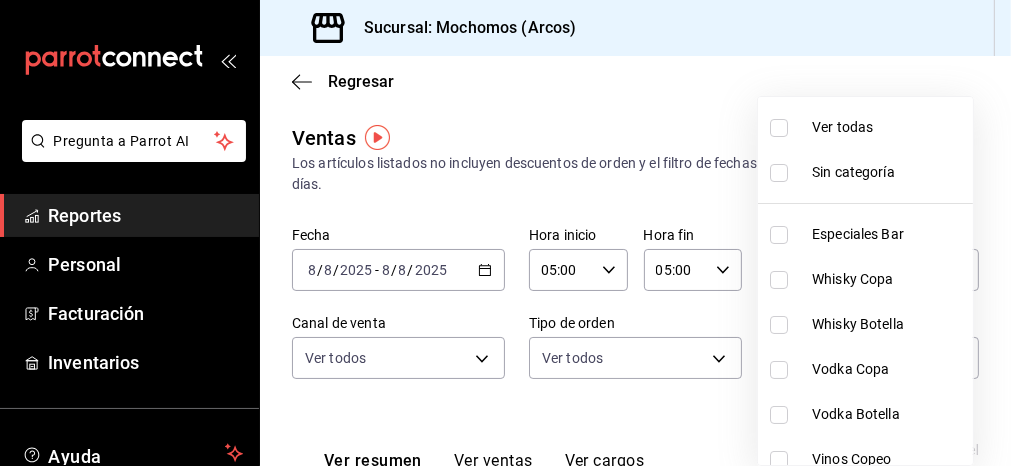 checkbox on "true" 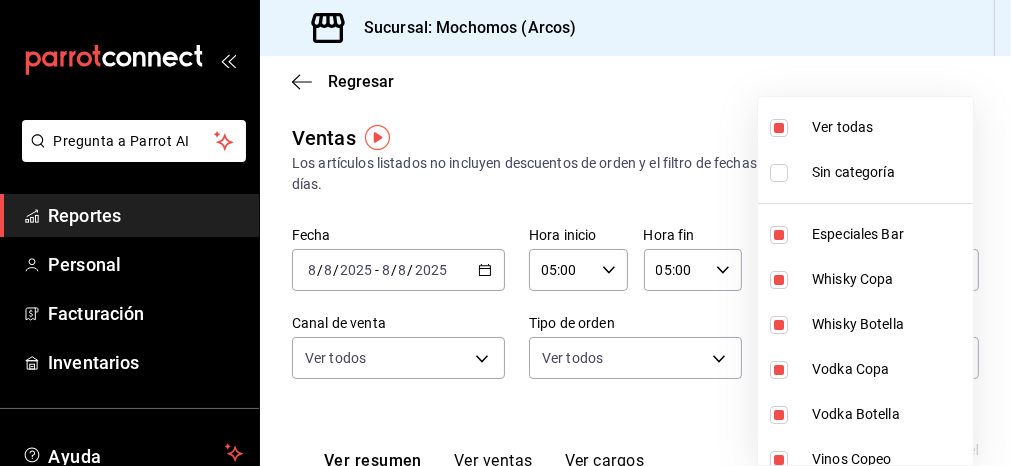 click at bounding box center (505, 233) 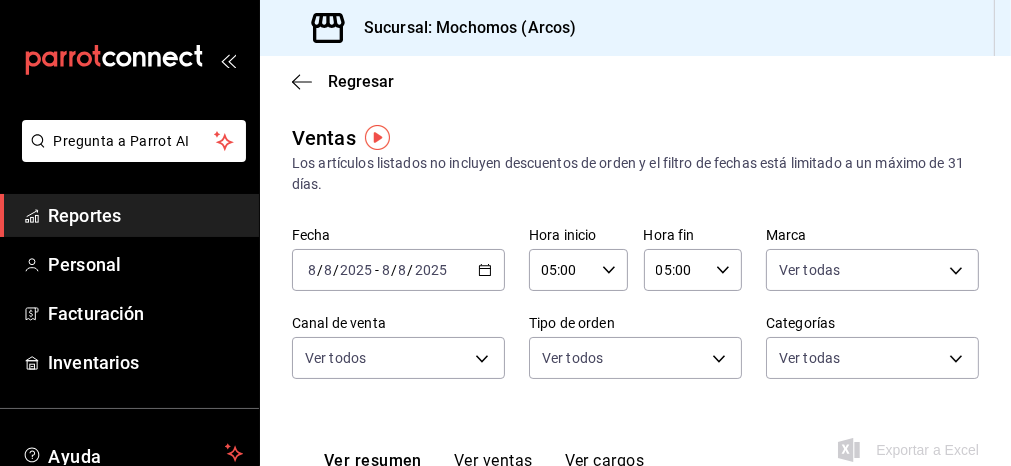 click on "Ver resumen Ver ventas Ver cargos Exportar a Excel" at bounding box center [635, 444] 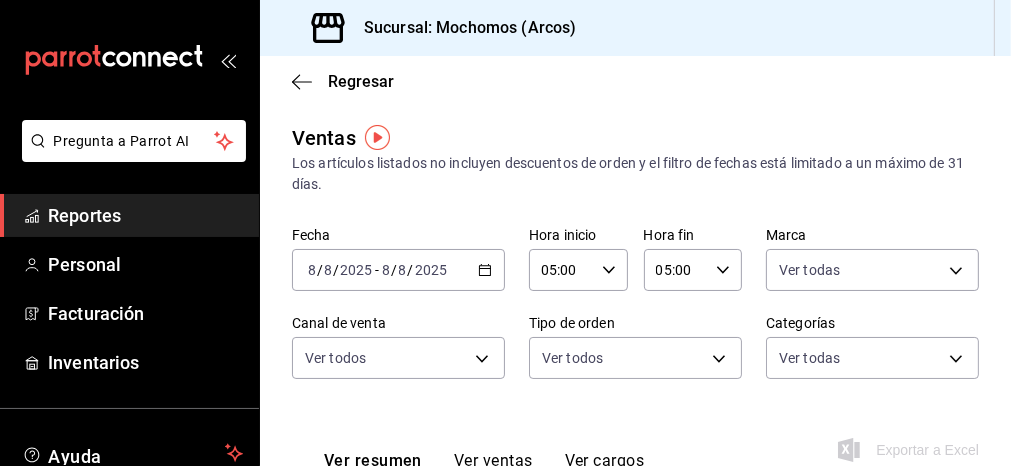 click on "Ver resumen Ver ventas Ver cargos Exportar a Excel" at bounding box center (635, 444) 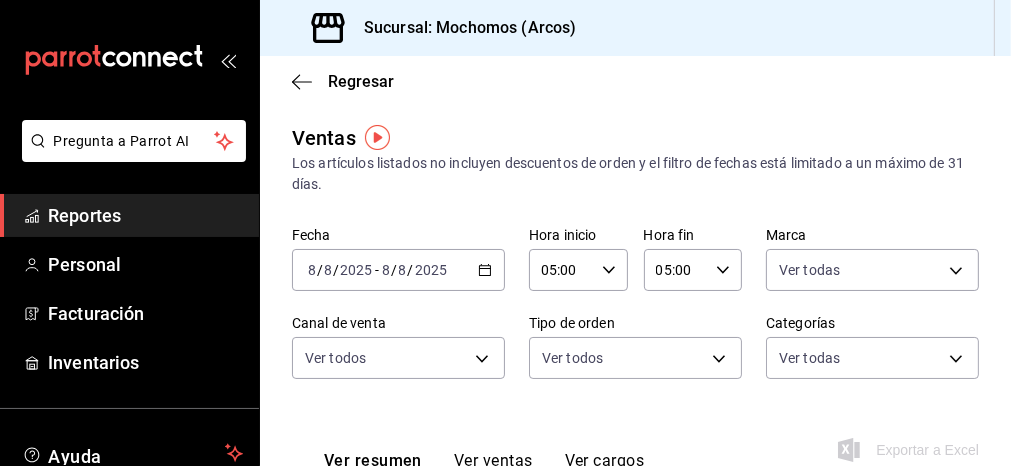 click on "Fecha [DATE] [DATE] - [DATE] [DATE] Hora inicio [TIME] Hora inicio Hora fin [TIME] Hora fin Marca Ver todas [UUID] Canal de venta Ver todos PARROT,UBER_EATS,RAPPI,DIDI_FOOD,ONLINE Tipo de orden Ver todos [UUID],[UUID],[UUID] Categorías Ver todas" at bounding box center [635, 315] 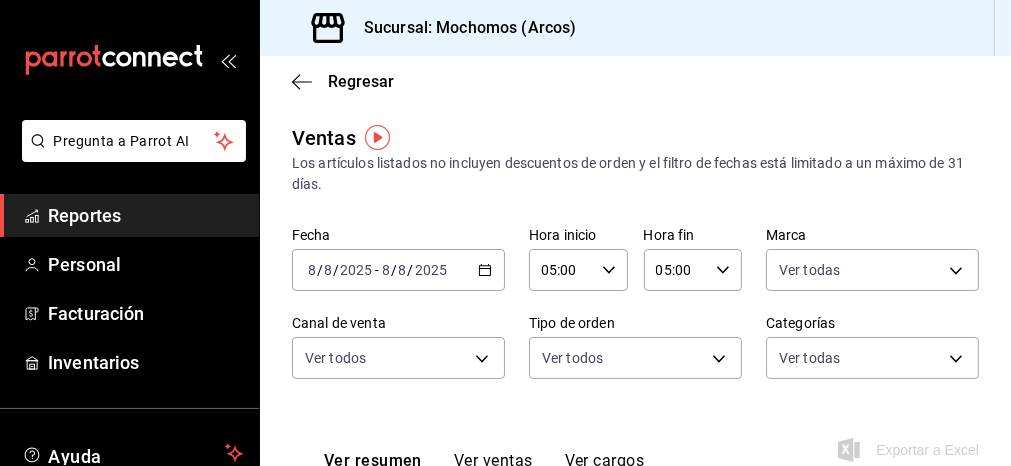 click on "Fecha [DATE] [DATE] - [DATE] [DATE] Hora inicio [TIME] Hora inicio Hora fin [TIME] Hora fin Marca Ver todas [UUID] Canal de venta Ver todos PARROT,UBER_EATS,RAPPI,DIDI_FOOD,ONLINE Tipo de orden Ver todos [UUID],[UUID],[UUID] Categorías Ver todas" at bounding box center [635, 315] 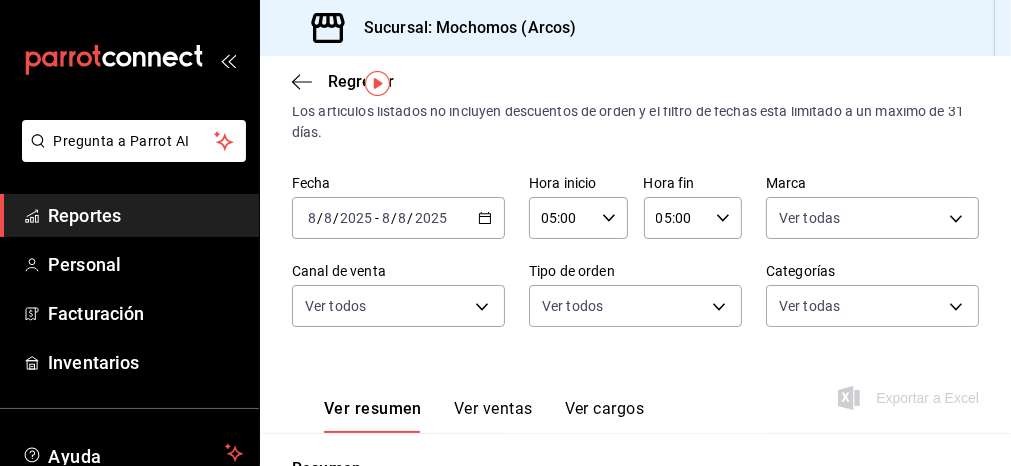 scroll, scrollTop: 66, scrollLeft: 0, axis: vertical 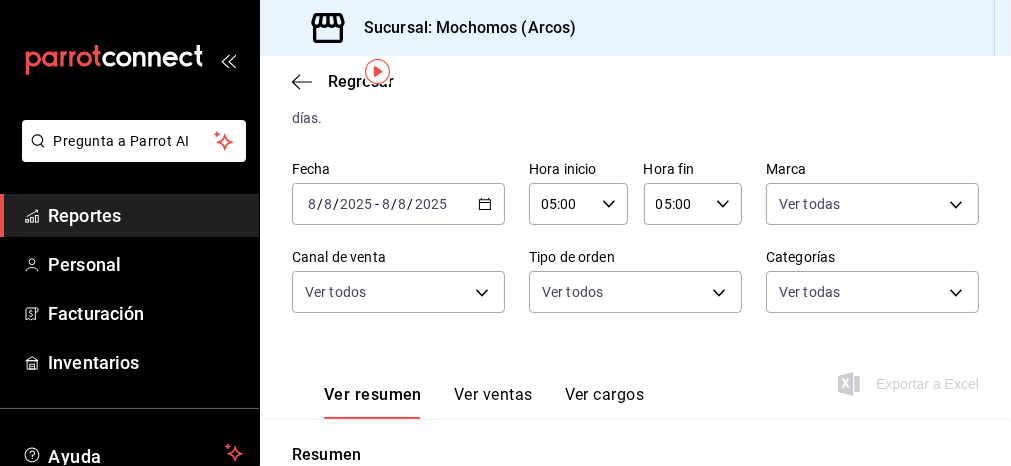 click on "Fecha [DATE] [DATE] - [DATE] [DATE] Hora inicio [TIME] Hora inicio Hora fin [TIME] Hora fin Marca Ver todas [UUID] Canal de venta Ver todos PARROT,UBER_EATS,RAPPI,DIDI_FOOD,ONLINE Tipo de orden Ver todos [UUID],[UUID],[UUID] Categorías Ver todas" at bounding box center (635, 249) 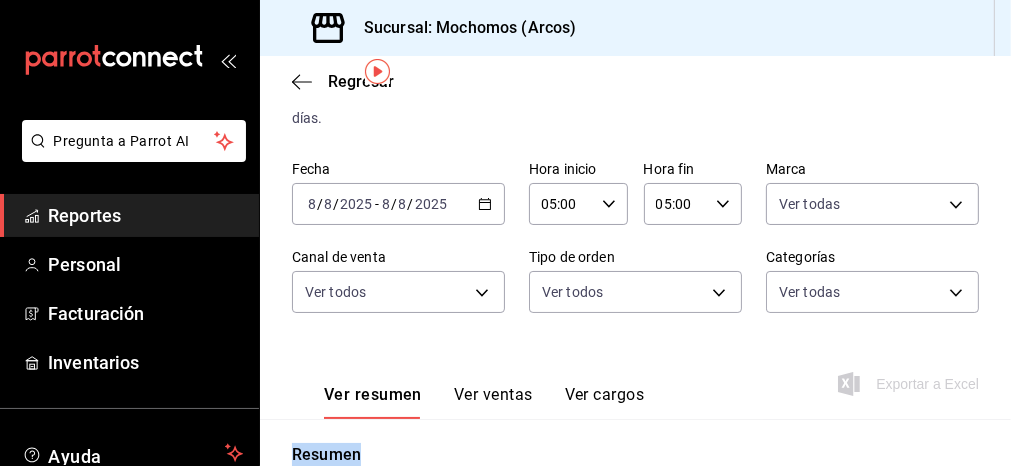 click on "Ver resumen Ver ventas Ver cargos Exportar a Excel" at bounding box center (635, 378) 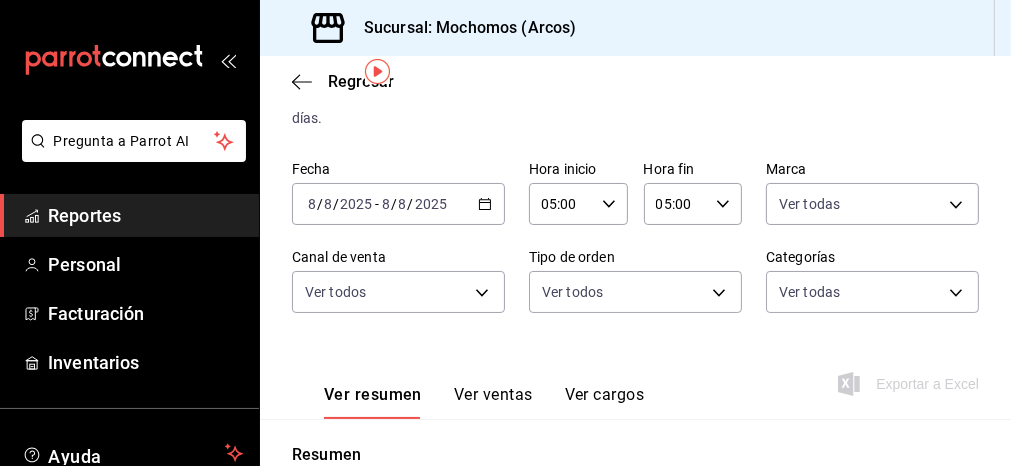 drag, startPoint x: 819, startPoint y: 347, endPoint x: 792, endPoint y: 344, distance: 27.166155 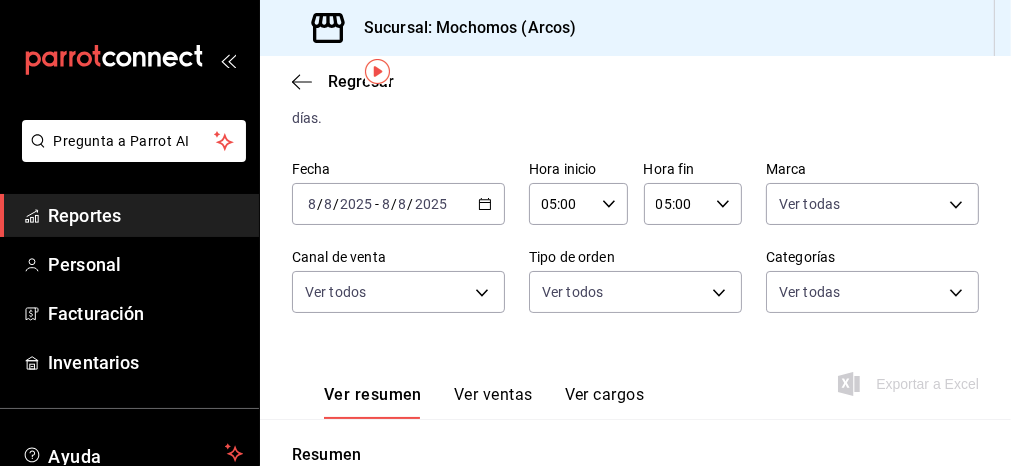 click on "Ver resumen Ver ventas Ver cargos Exportar a Excel" at bounding box center [635, 378] 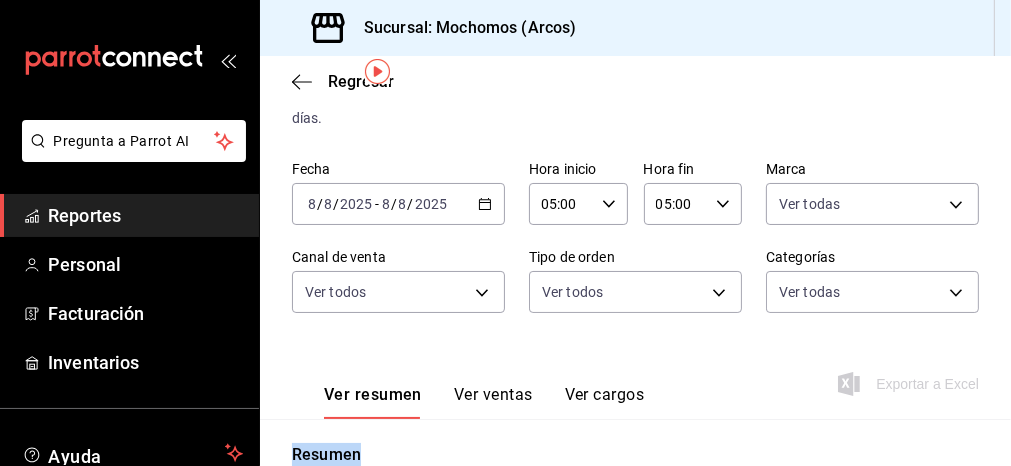 click on "Ver resumen Ver ventas Ver cargos Exportar a Excel" at bounding box center [635, 378] 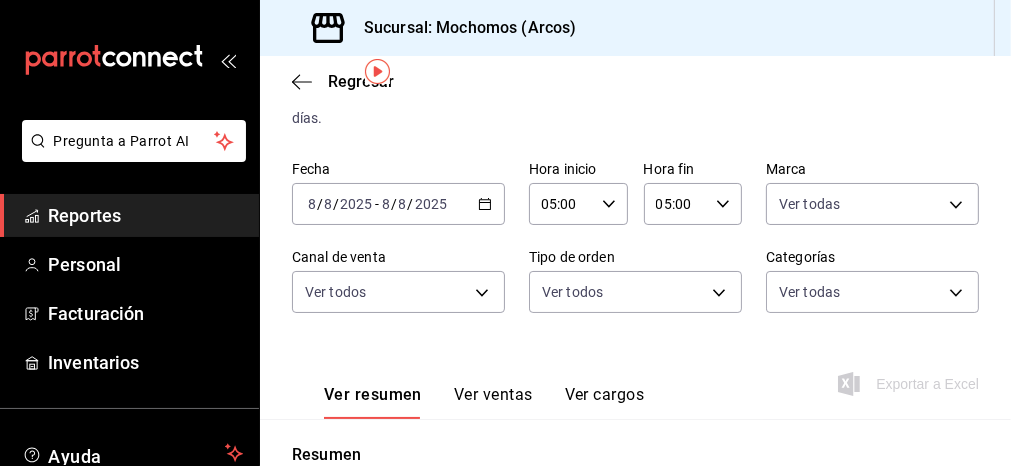 drag, startPoint x: 790, startPoint y: 344, endPoint x: 751, endPoint y: 338, distance: 39.45884 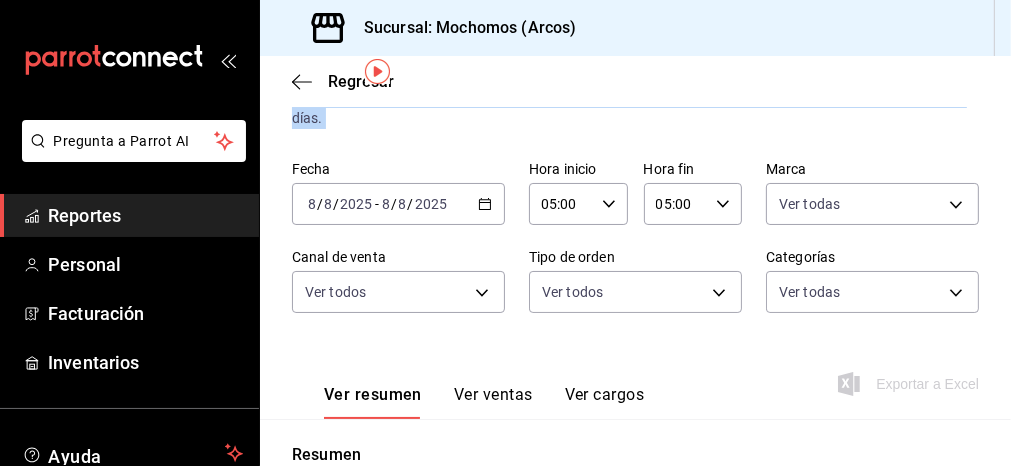 click on "Los artículos listados no incluyen descuentos de orden y el filtro de fechas está limitado a un máximo de 31 días." at bounding box center (635, 108) 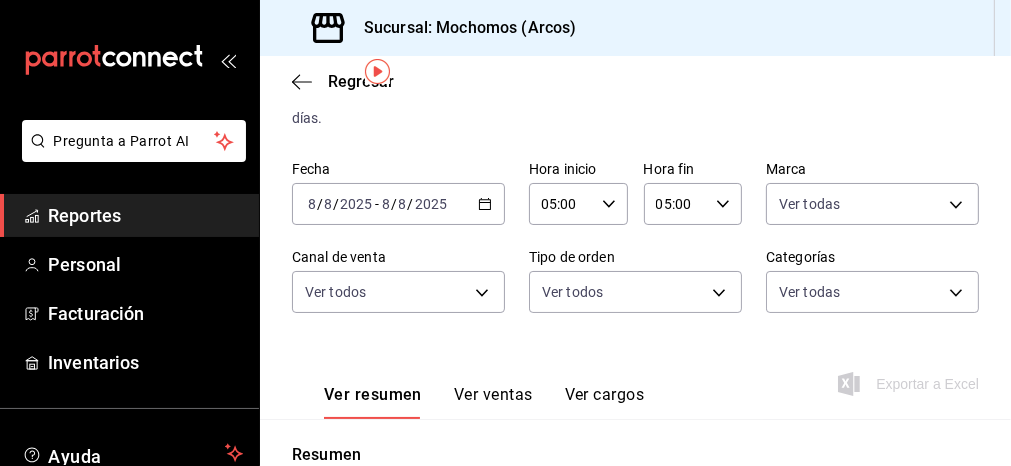 click on "Ver resumen Ver ventas Ver cargos Exportar a Excel" at bounding box center (635, 378) 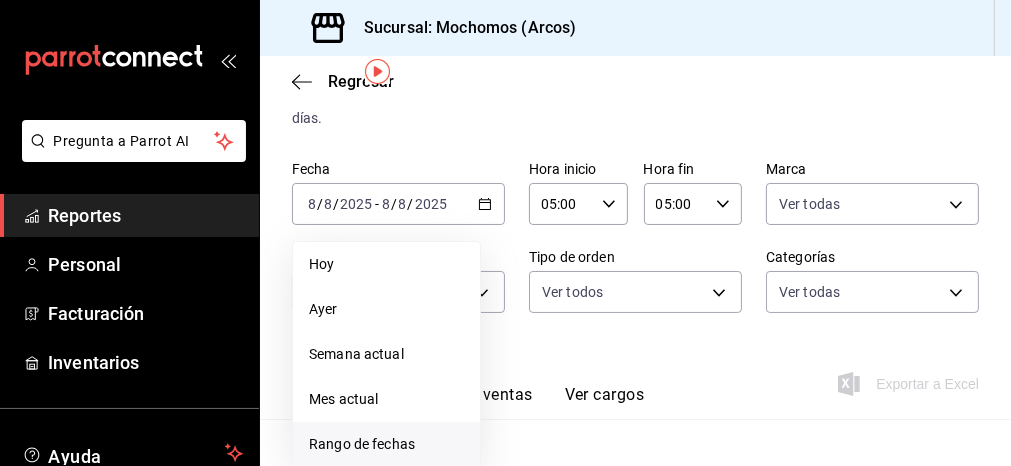 click on "Rango de fechas" at bounding box center [386, 444] 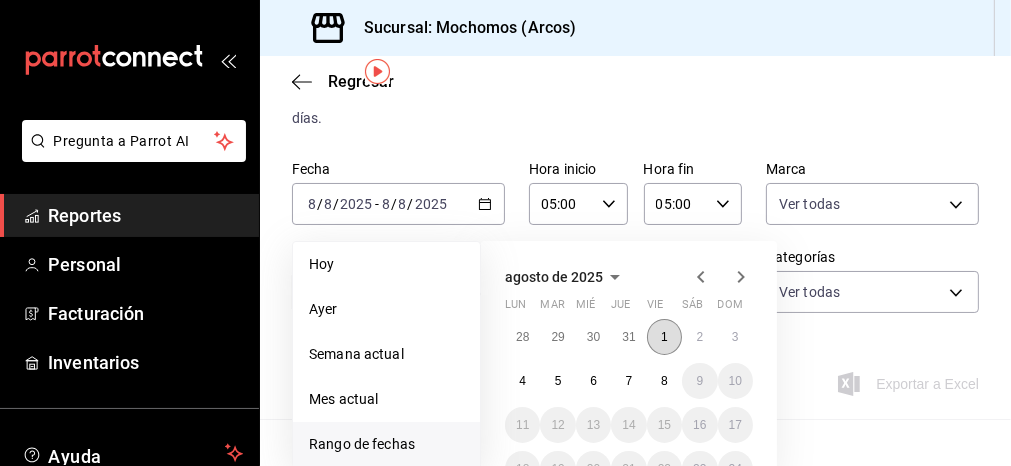 click on "1" at bounding box center [664, 337] 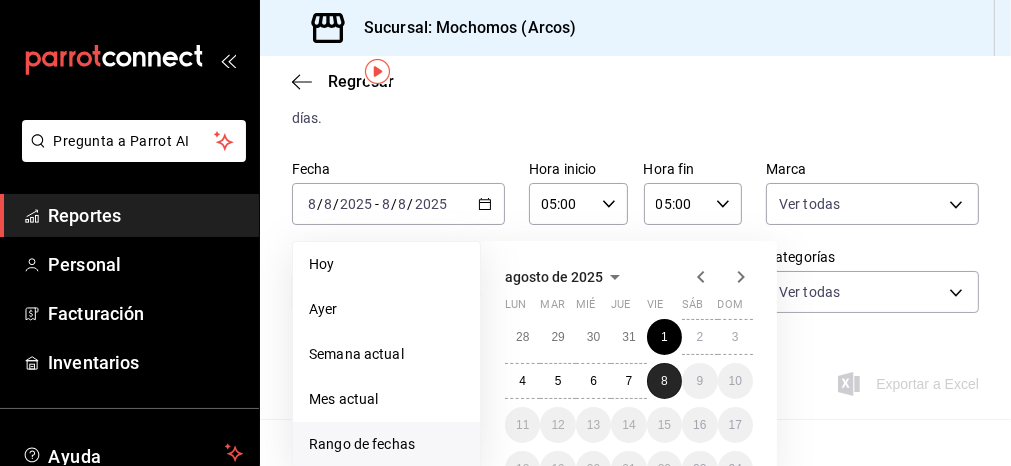 click on "8" at bounding box center (664, 381) 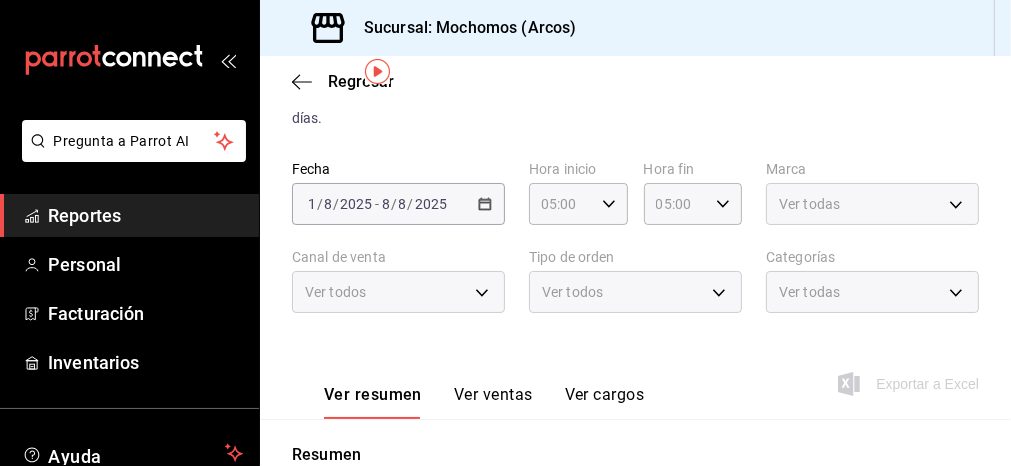click on "Fecha [DATE] [DATE] - [DATE] [DATE] Hora inicio [TIME] Hora inicio Hora fin [TIME] Hora fin Marca Ver todas [UUID] Canal de venta Ver todos PARROT,UBER_EATS,RAPPI,DIDI_FOOD,ONLINE Tipo de orden Ver todos [UUID],[UUID],[UUID] Categorías Ver todas" at bounding box center (635, 249) 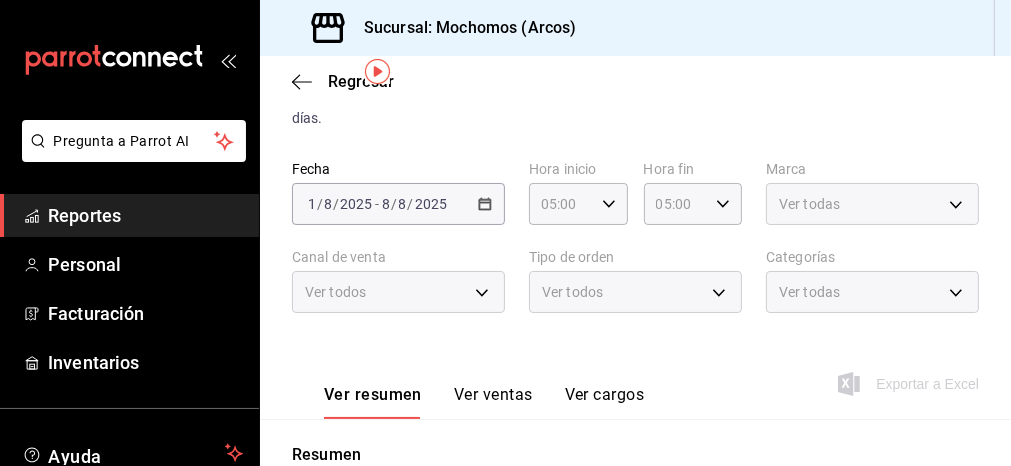 click on "Regresar" at bounding box center (635, 81) 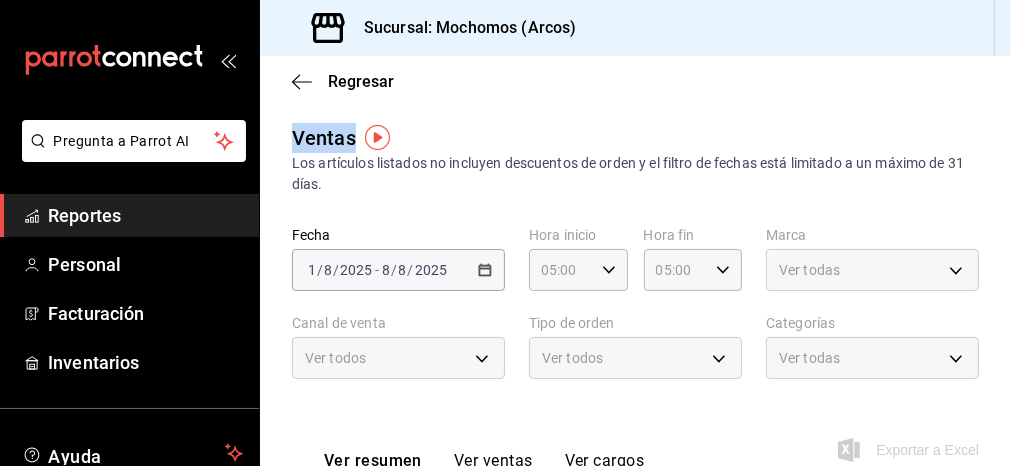drag, startPoint x: 910, startPoint y: 102, endPoint x: 994, endPoint y: 89, distance: 85 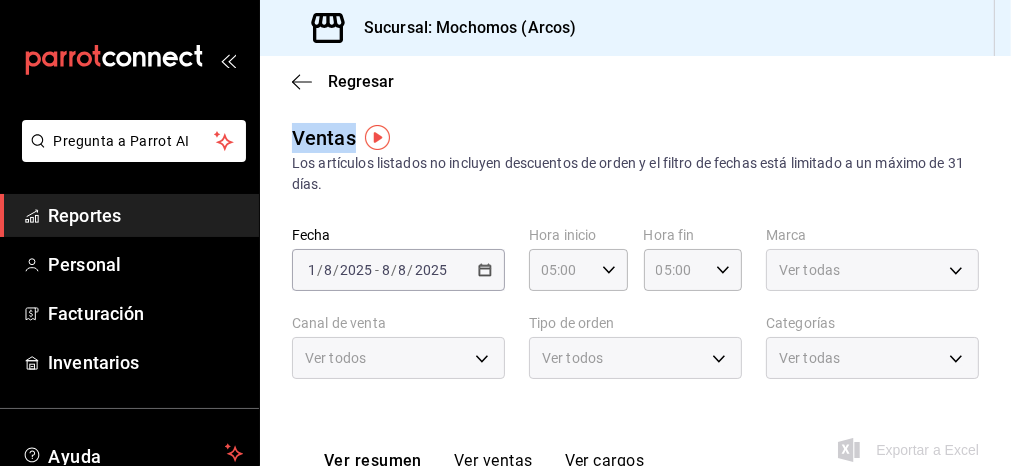 click on "Regresar" at bounding box center [635, 81] 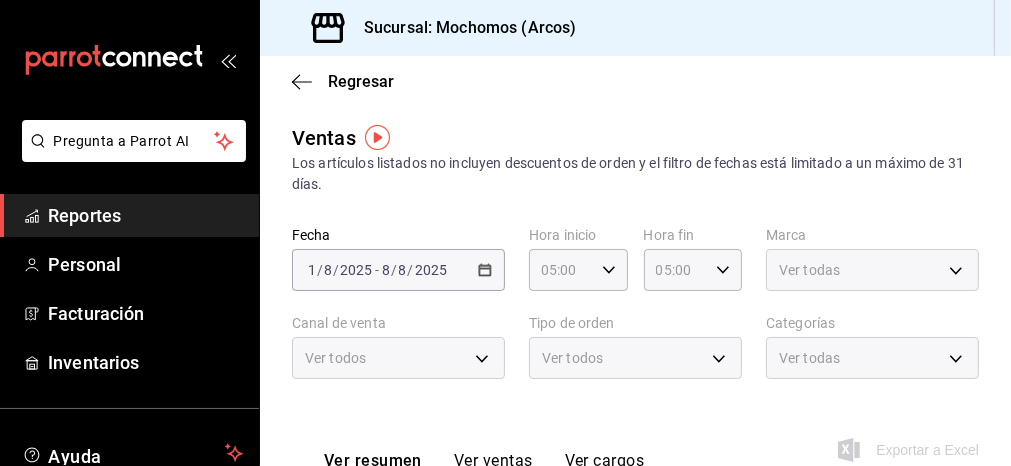 click on "Ver resumen Ver ventas Ver cargos Exportar a Excel" at bounding box center [635, 444] 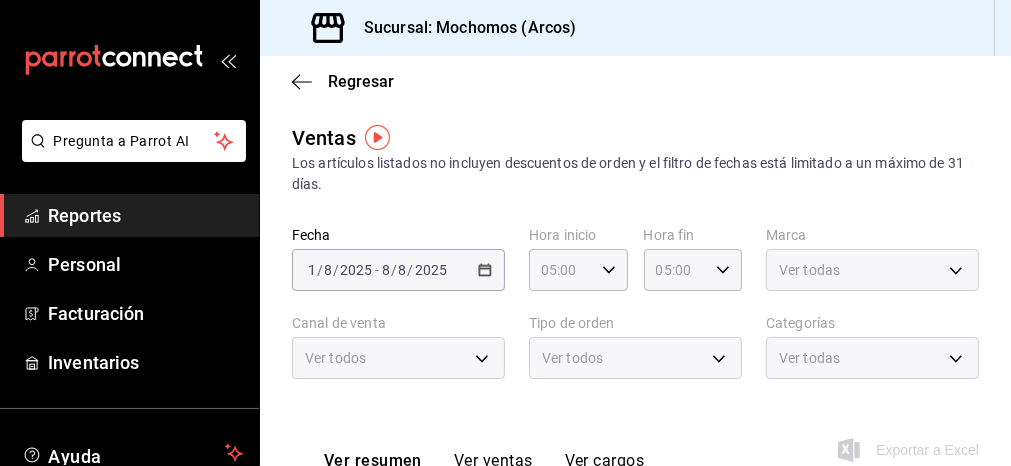 click on "Ver resumen Ver ventas Ver cargos Exportar a Excel" at bounding box center (635, 444) 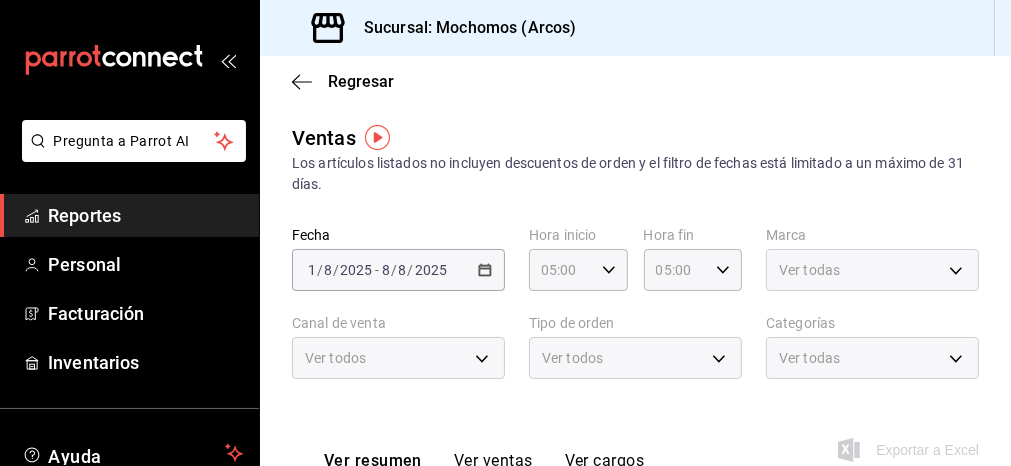 click on "Ver resumen Ver ventas Ver cargos Exportar a Excel" at bounding box center [635, 444] 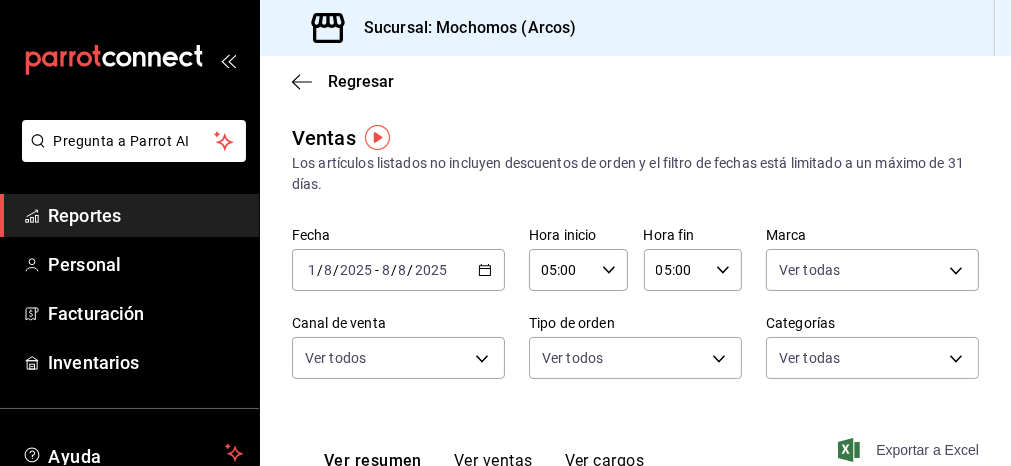click on "Exportar a Excel" at bounding box center (910, 450) 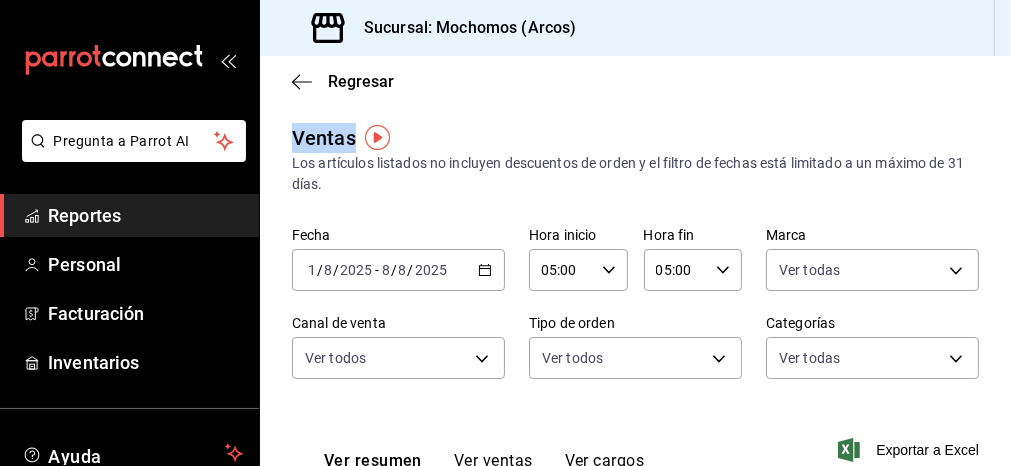 drag, startPoint x: 924, startPoint y: 140, endPoint x: 805, endPoint y: 91, distance: 128.69344 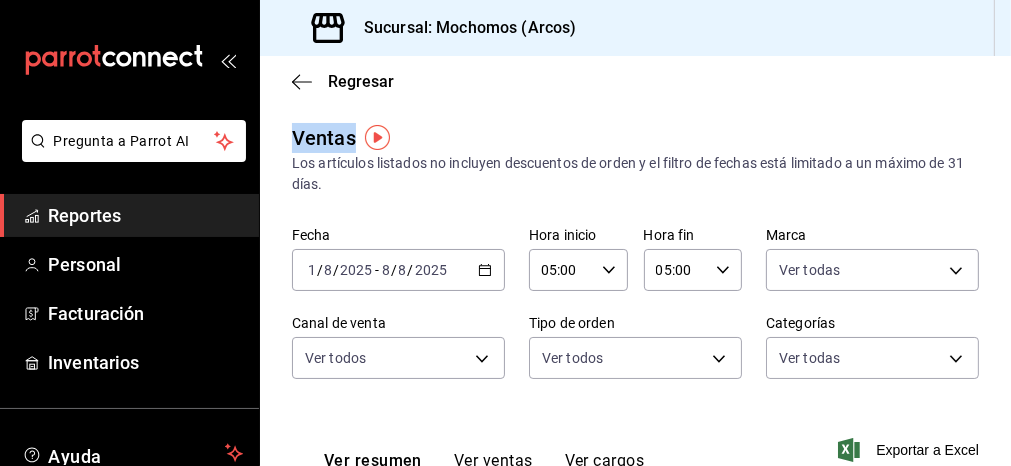 click on "Regresar Ventas Los artículos listados no incluyen descuentos de orden y el filtro de fechas está limitado a un máximo de 31 días. Fecha [DATE] [DATE] - [DATE] [DATE] Hora inicio [TIME] Hora inicio Hora fin [TIME] Hora fin Marca Ver todas [UUID] Canal de venta Ver todos PARROT,UBER_EATS,RAPPI,DIDI_FOOD,ONLINE Tipo de orden Ver todos [UUID],[UUID],[UUID] Categorías Ver todas Ver resumen Ver ventas Ver cargos Exportar a Excel Resumen Total artículos Da clic en la fila para ver el detalle por tipo de artículo + $[MONEY] Cargos por servicio  Sin datos por que no se pueden calcular debido al filtro de categorías seleccionado Venta bruta = $[MONEY] Descuentos totales  Sin datos por que no se pueden calcular debido al filtro de categorías seleccionado Certificados de regalo  Sin datos por que no se pueden calcular debido al filtro de categorías seleccionado Venta total = $[MONEY]" at bounding box center (635, 549) 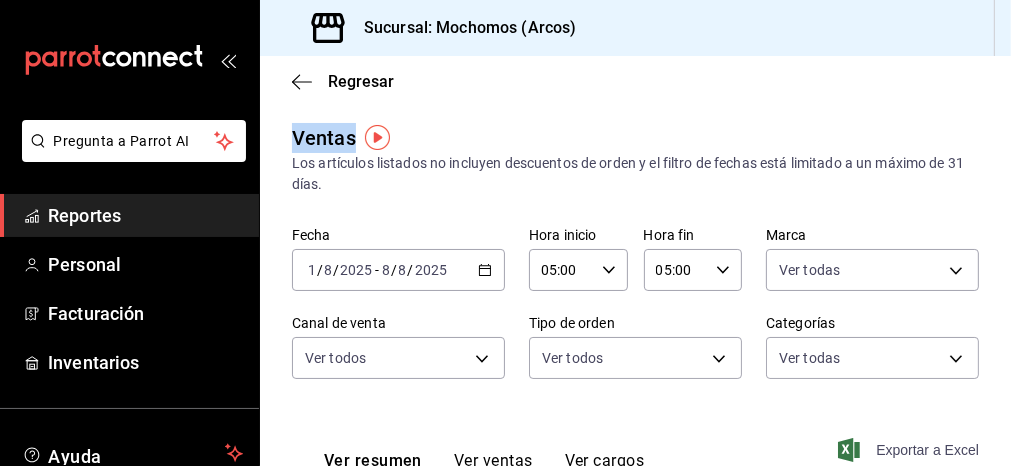 click on "Exportar a Excel" at bounding box center (910, 450) 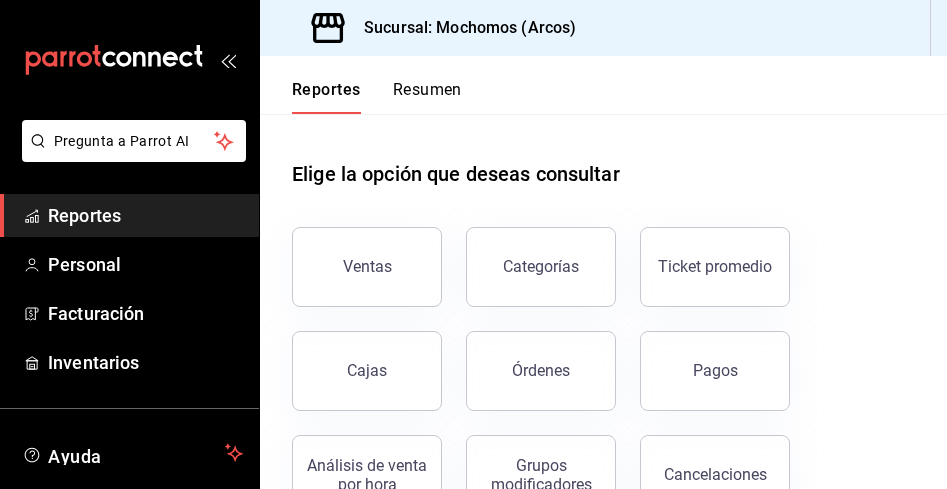 scroll, scrollTop: 0, scrollLeft: 0, axis: both 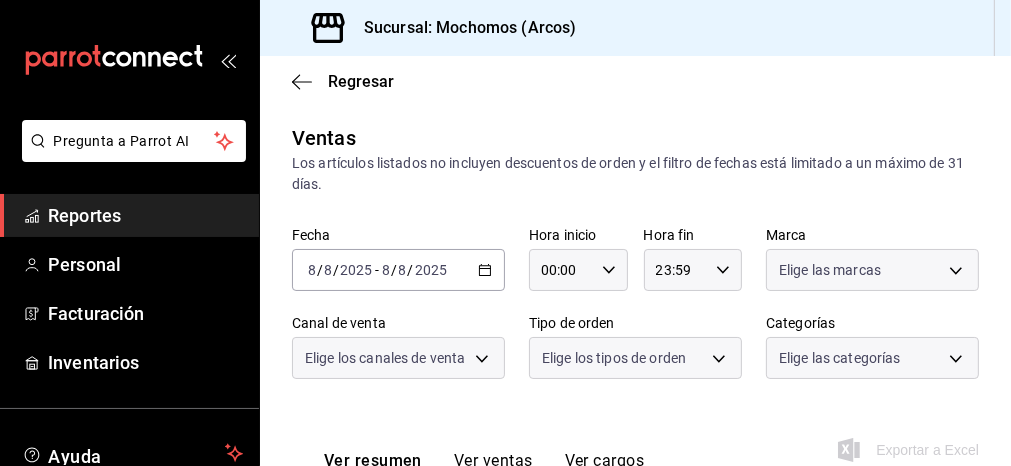 type on "05:00" 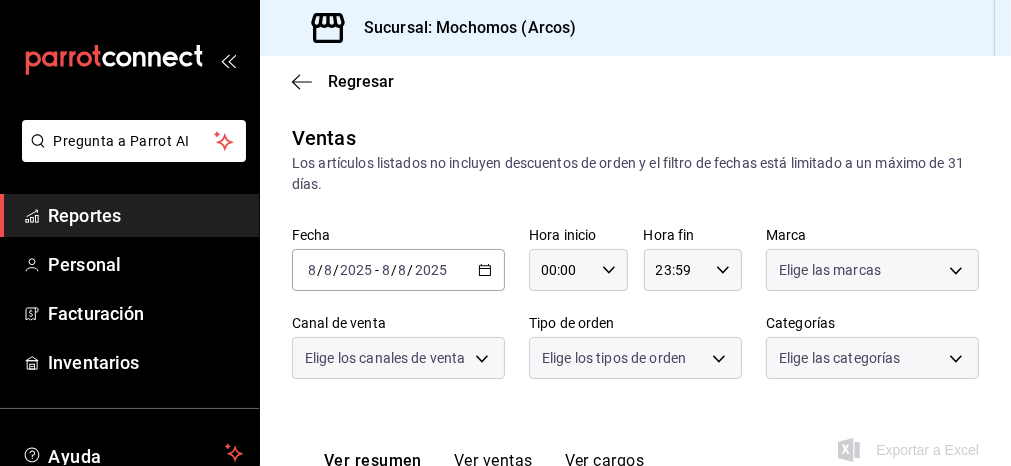 type on "05:00" 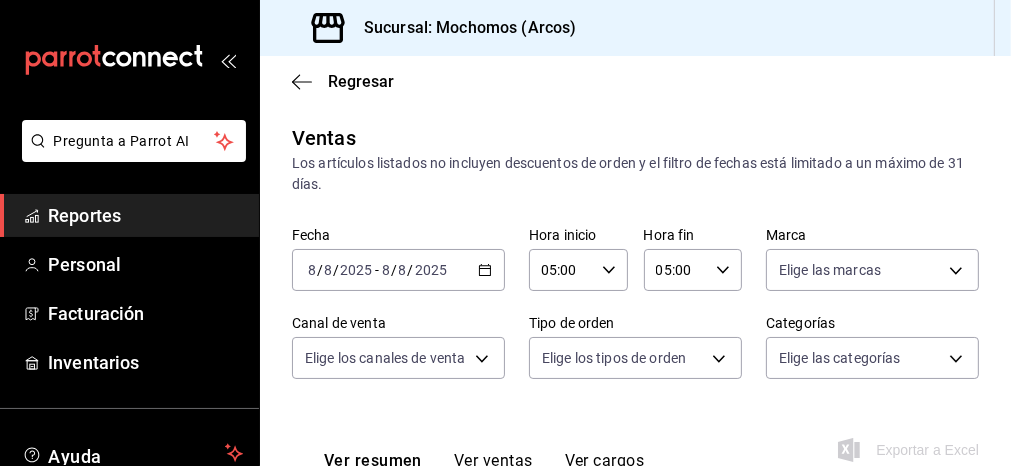 type on "dd36a3dd-8c35-4563-bc3a-0ae6137ce787" 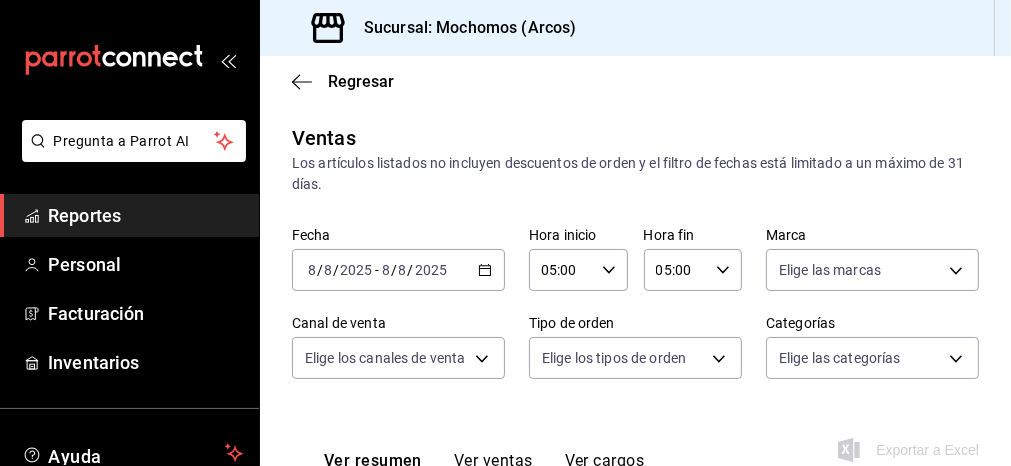type on "PARROT,UBER_EATS,RAPPI,DIDI_FOOD,ONLINE" 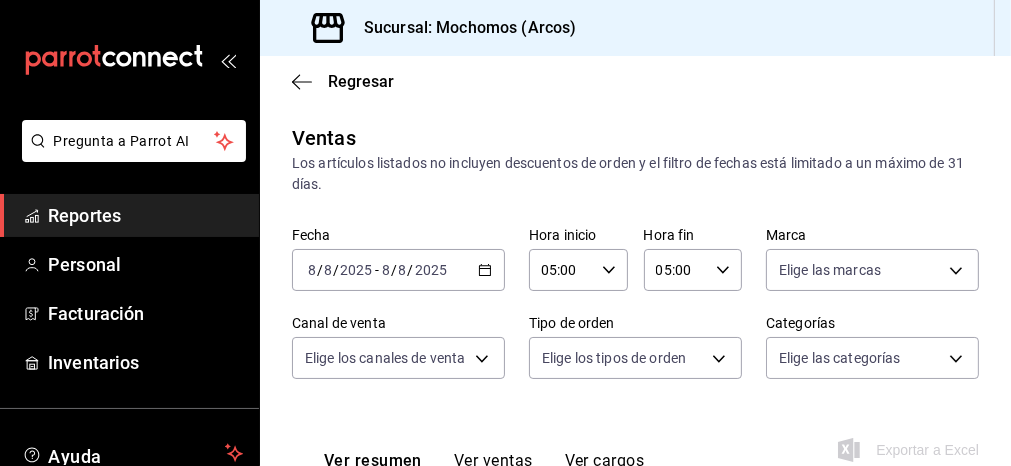 type on "c6b8ee8d-4955-4723-bae1-372b147e207b,27be71f3-ce18-4cfa-bd3b-e966efc6a73f,EXTERNAL" 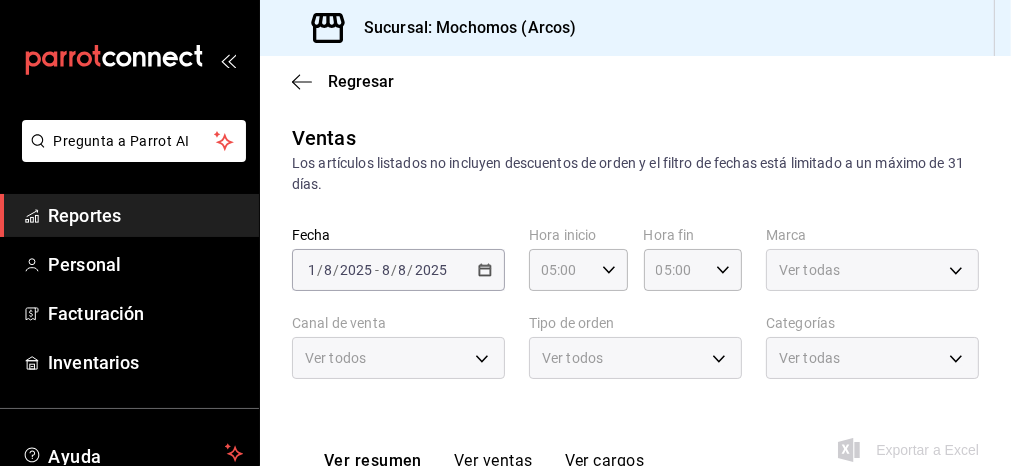 click on "Ver resumen Ver ventas Ver cargos Exportar a Excel" at bounding box center (635, 444) 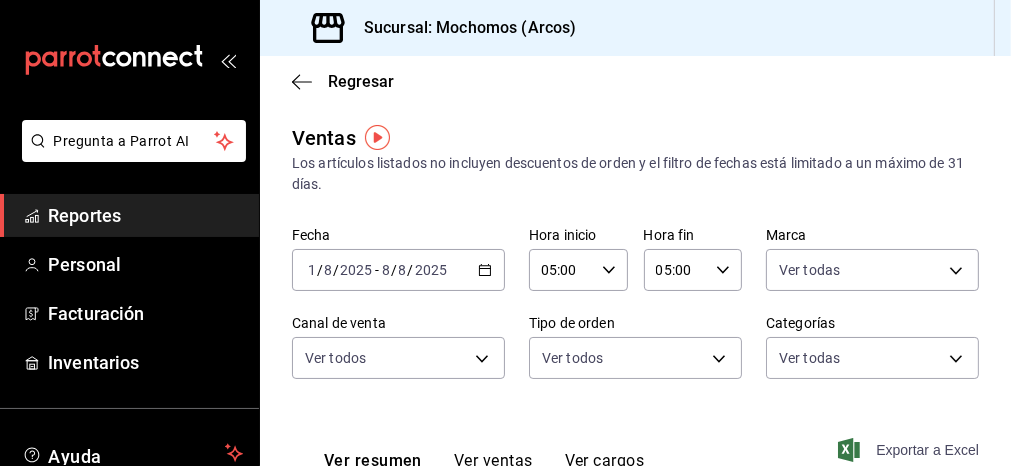 click on "Exportar a Excel" at bounding box center [910, 450] 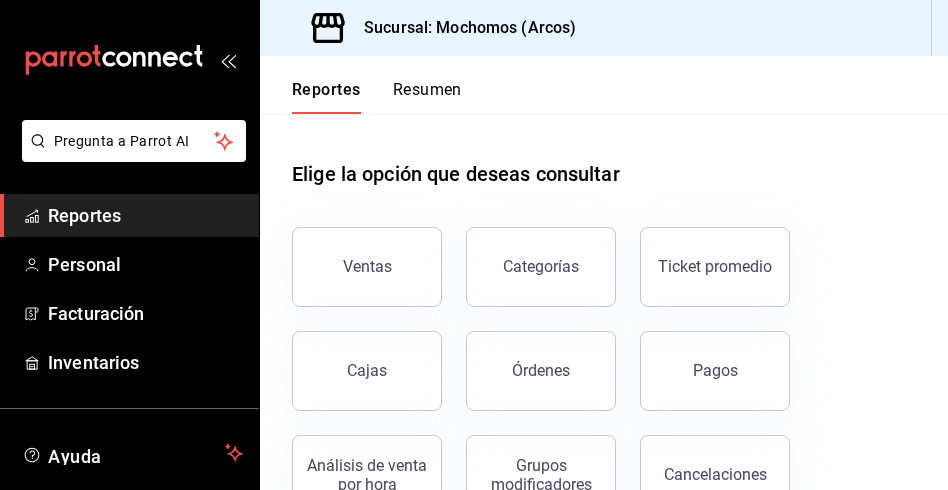 scroll, scrollTop: 0, scrollLeft: 0, axis: both 